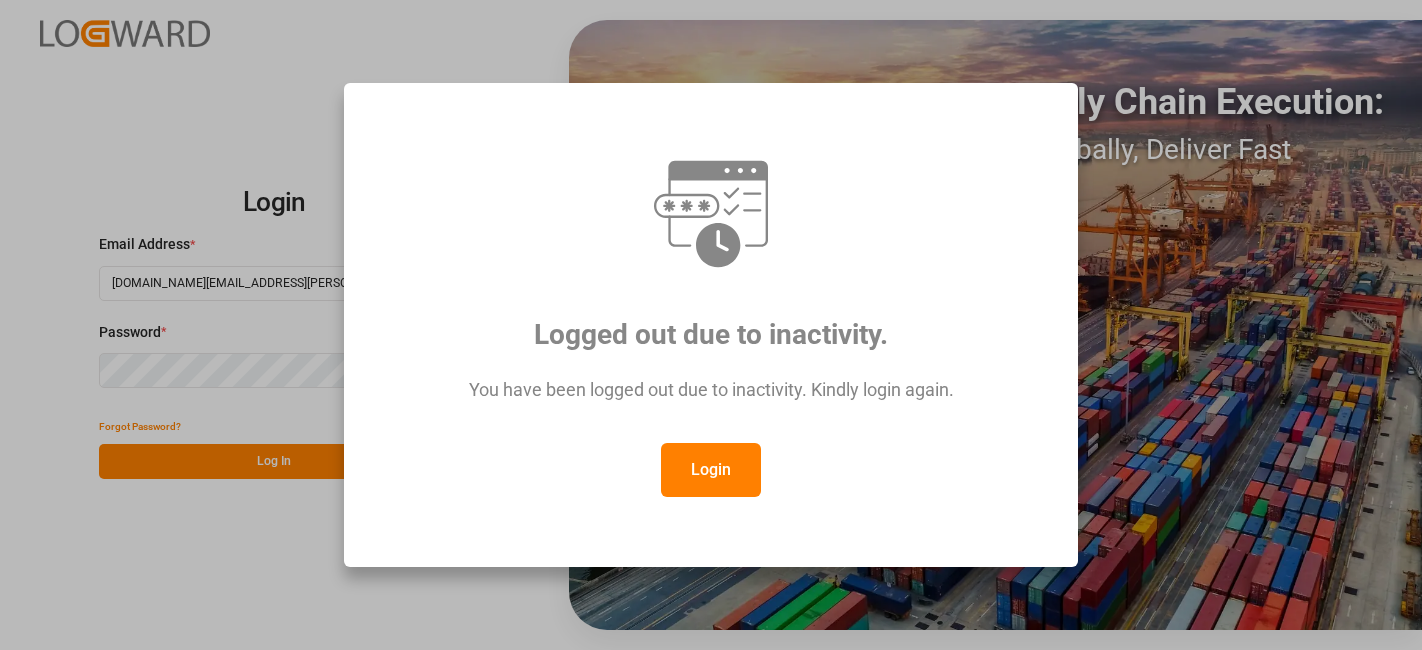scroll, scrollTop: 0, scrollLeft: 0, axis: both 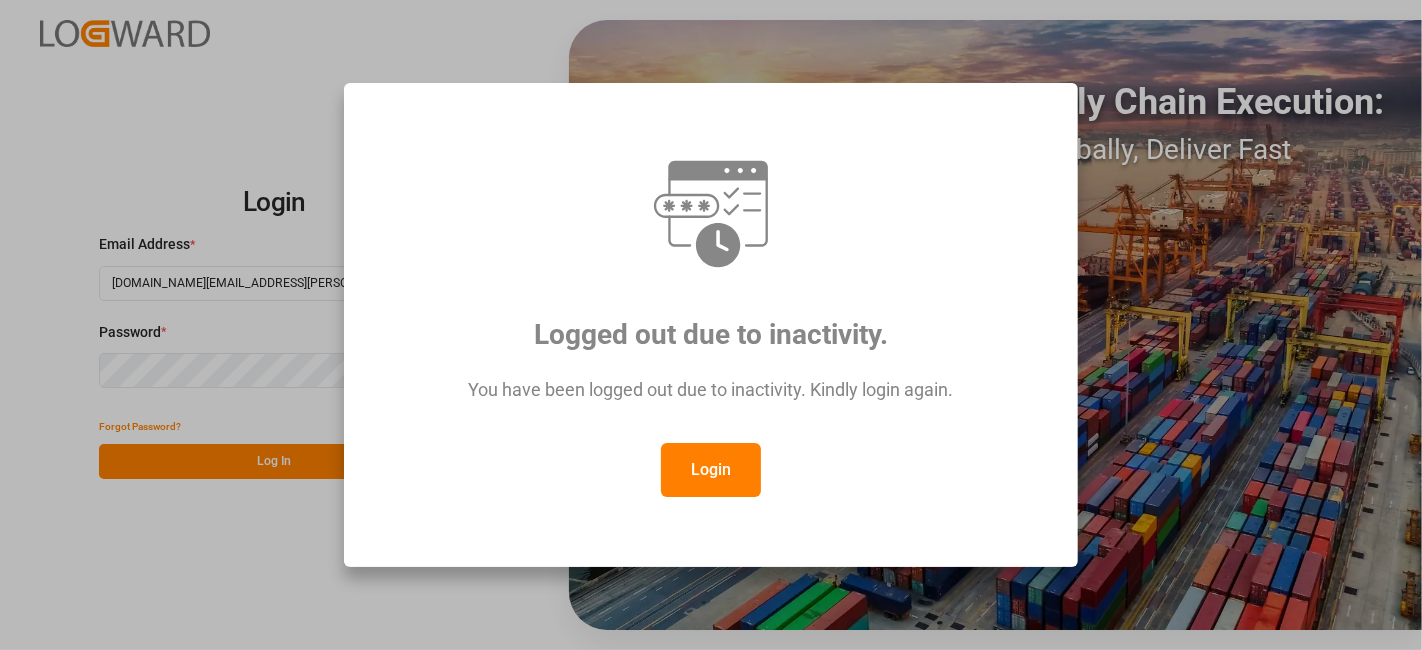 click on "Login" at bounding box center (711, 470) 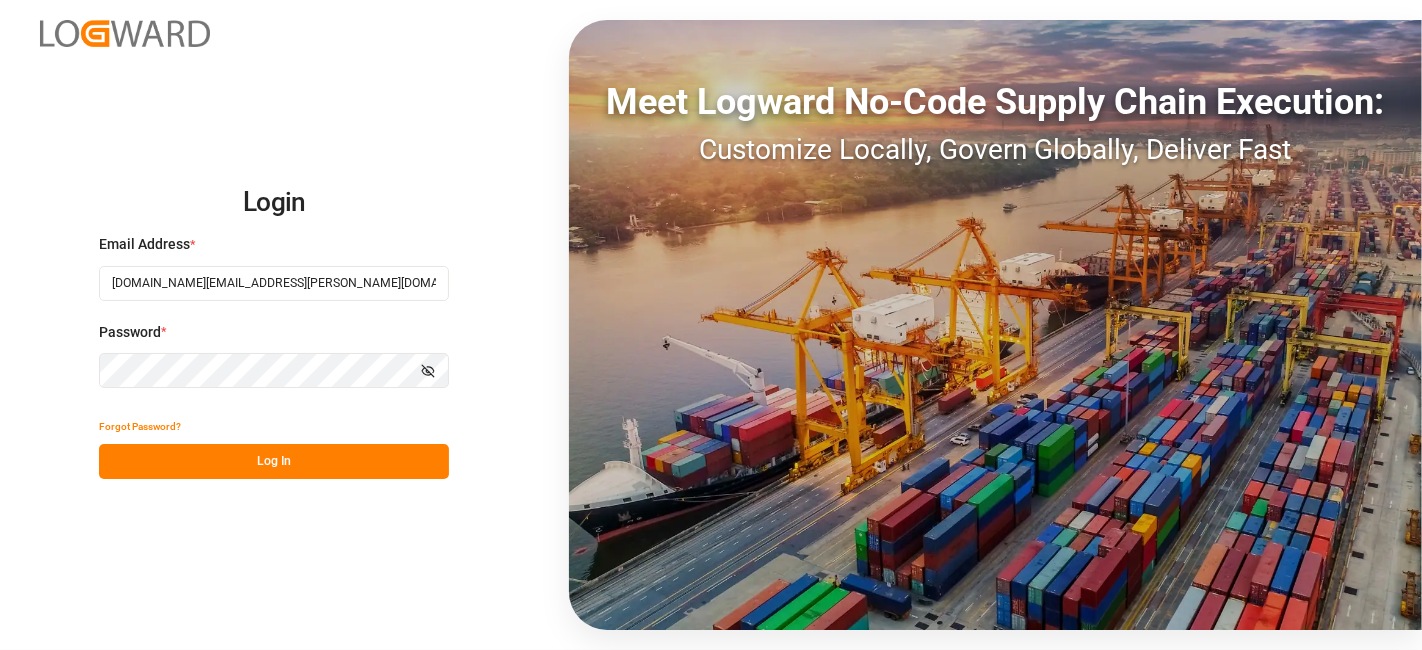 click on "Log In" at bounding box center (274, 461) 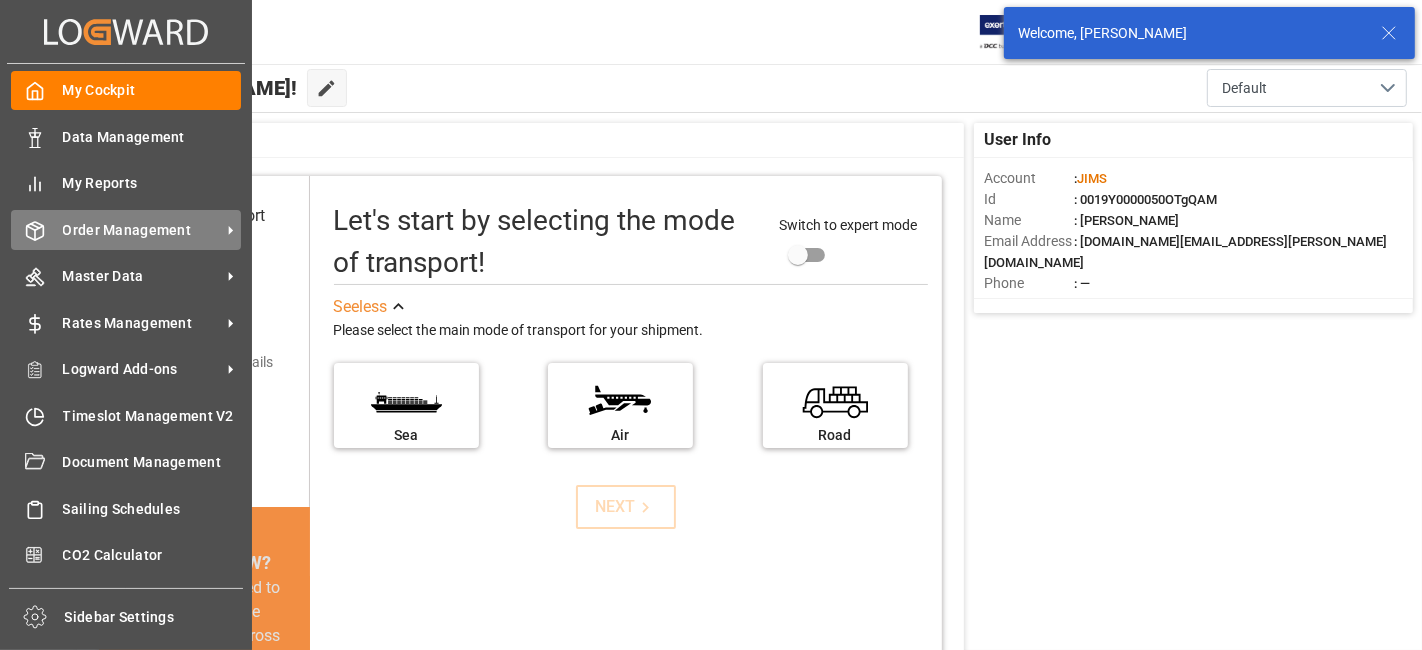 click on "Order Management" at bounding box center (142, 230) 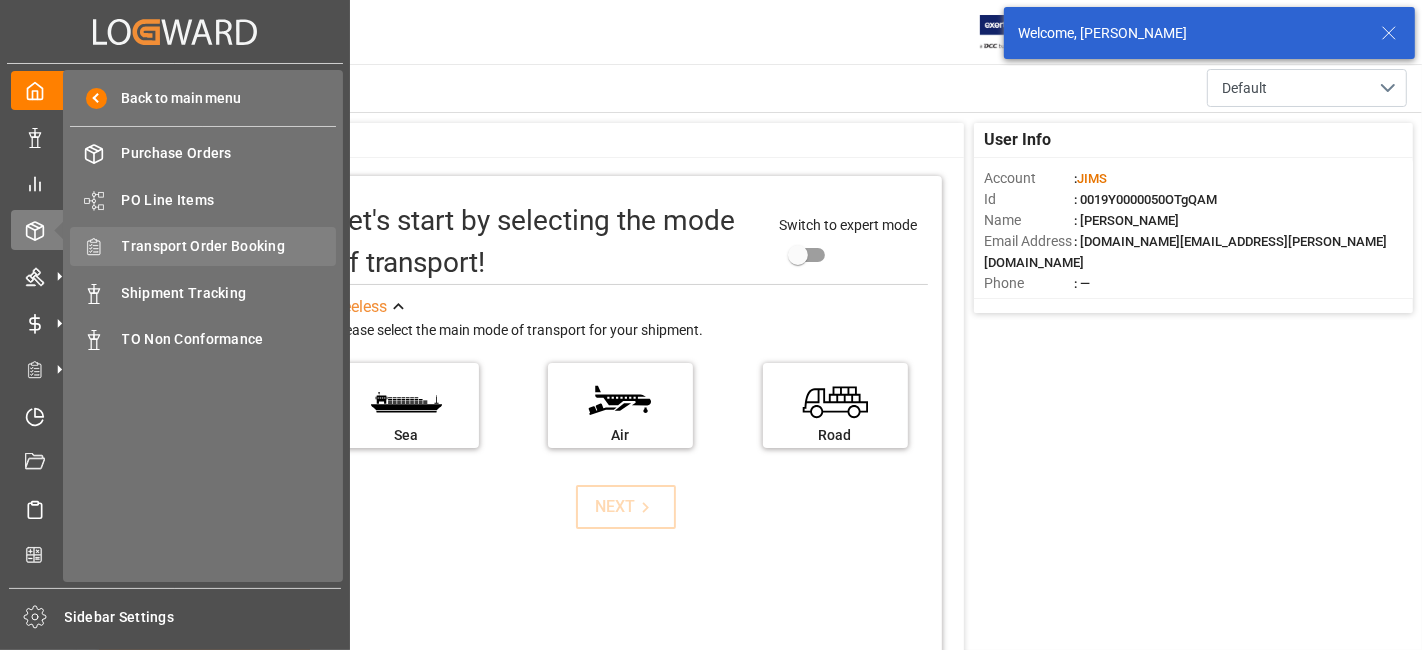 click on "Transport Order Booking" at bounding box center [229, 246] 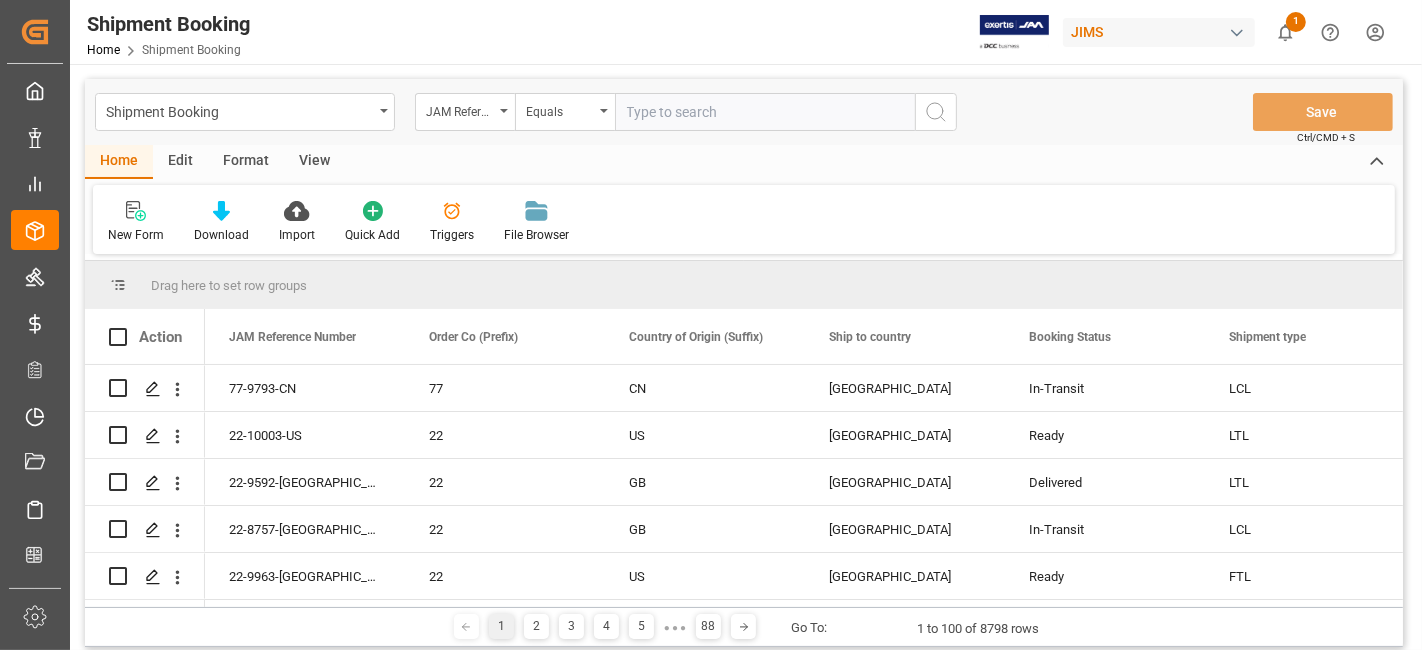 click at bounding box center [765, 112] 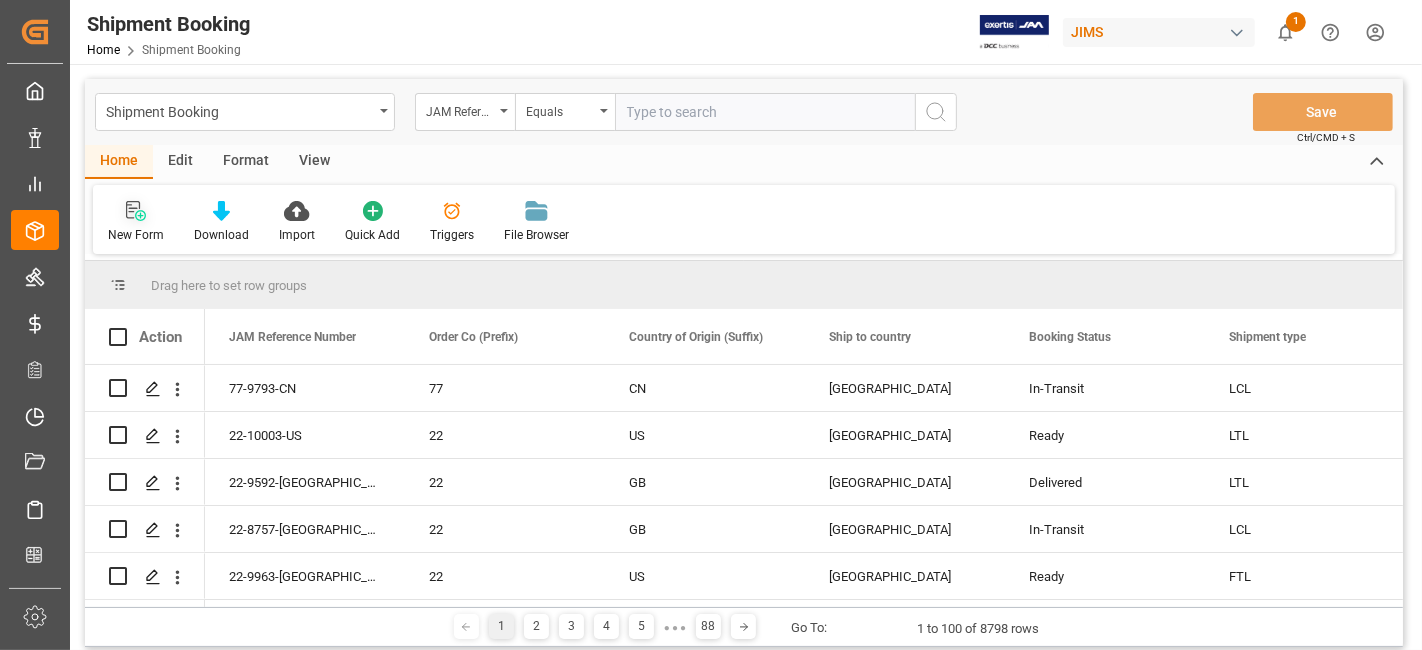 click on "New Form" at bounding box center [136, 222] 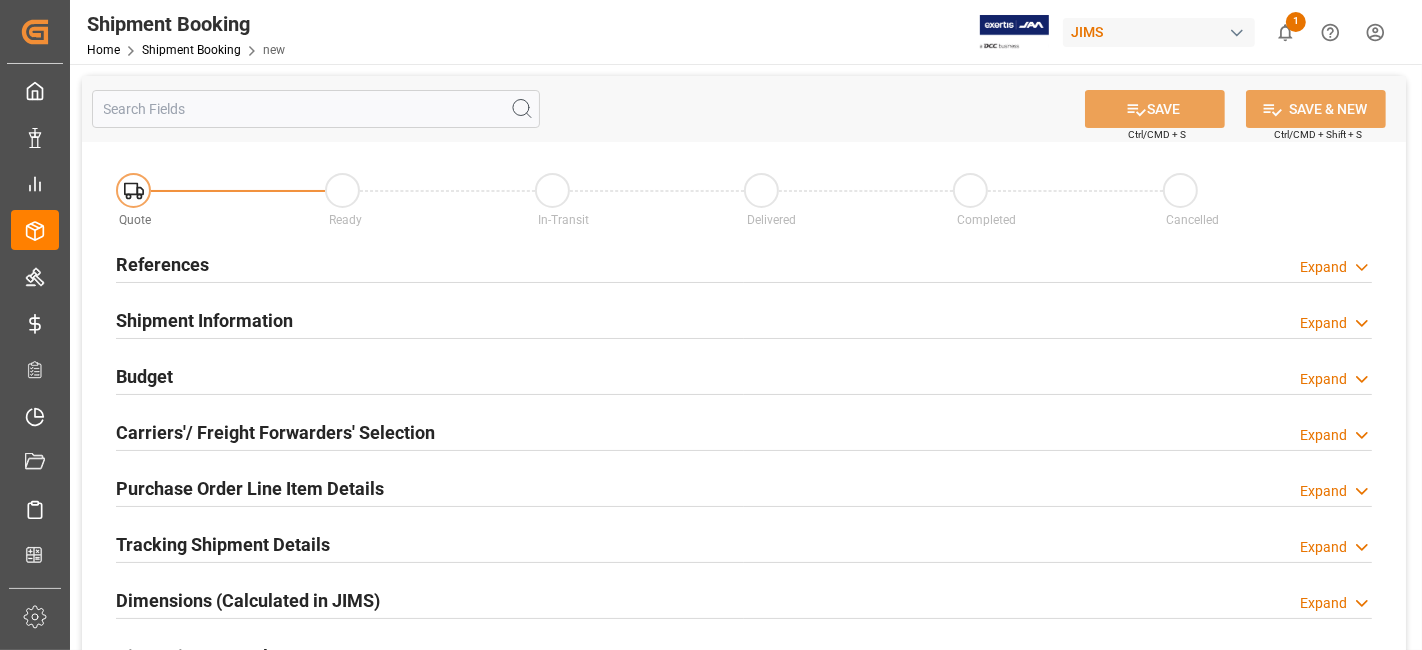 click on "References Expand" at bounding box center (744, 263) 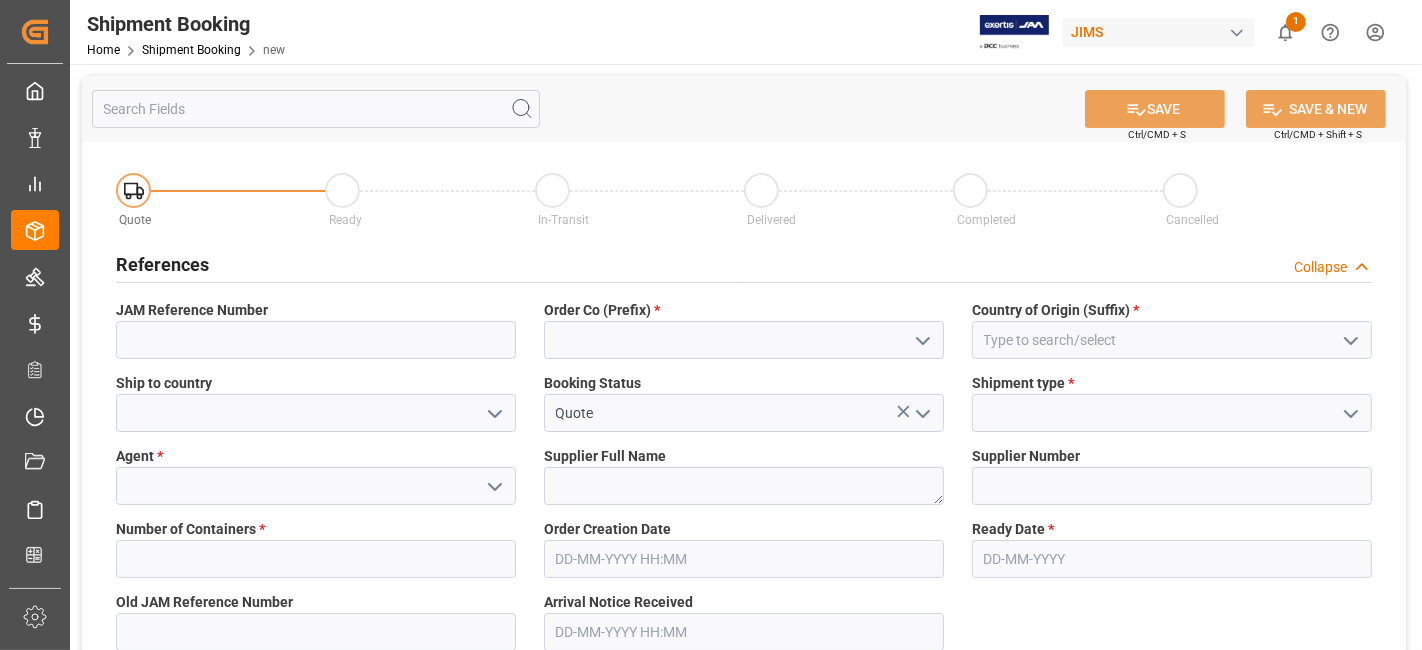 click 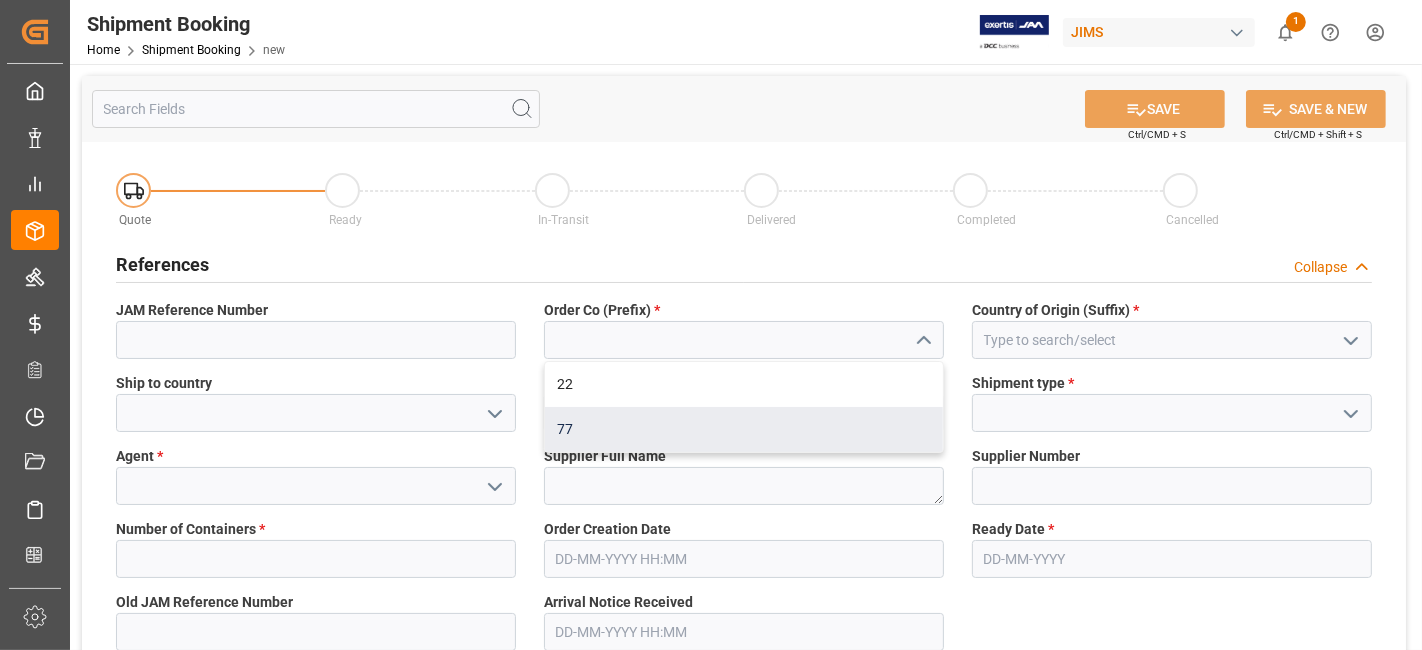 click on "77" at bounding box center (744, 429) 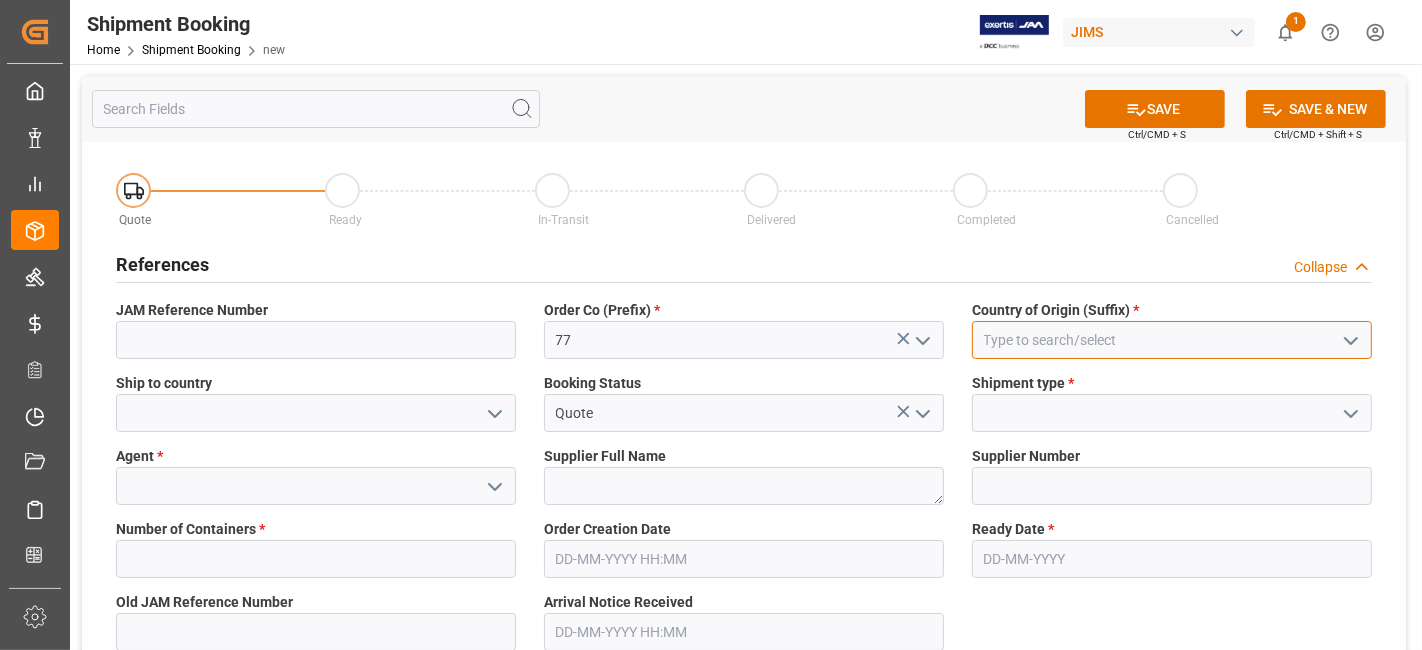 click at bounding box center (1172, 340) 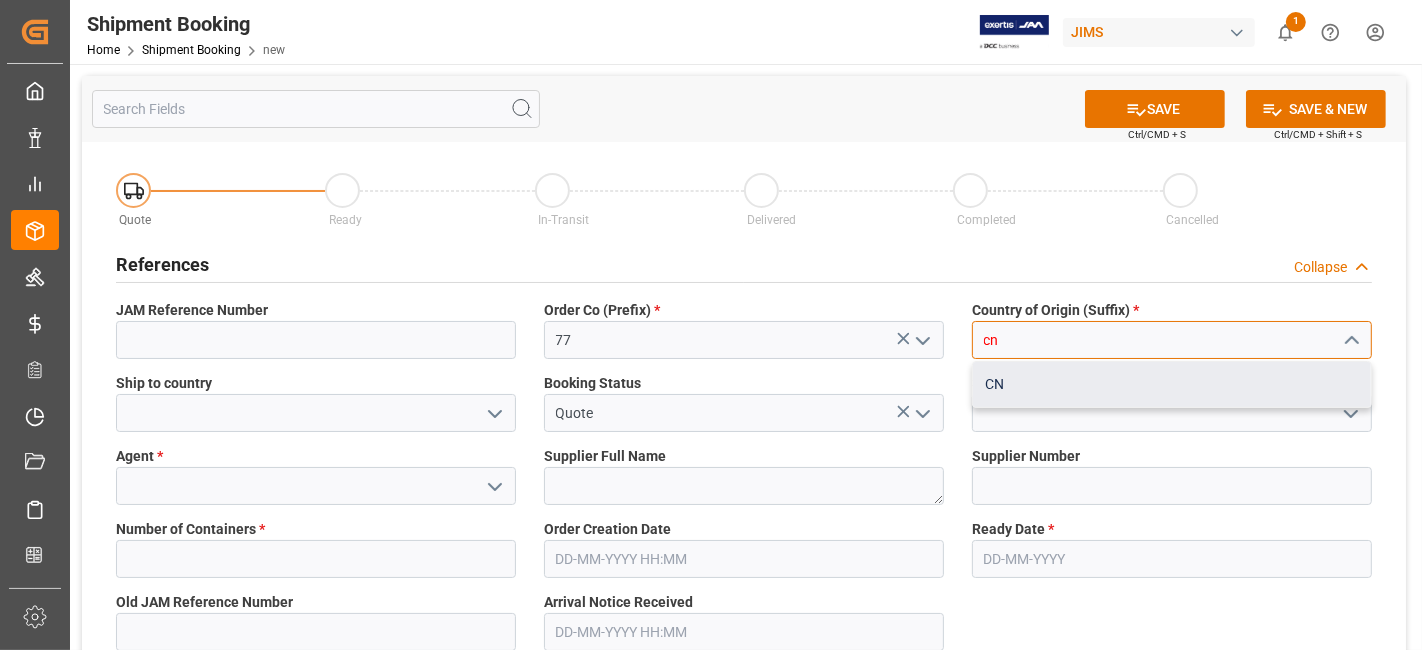 click on "CN" at bounding box center (1172, 384) 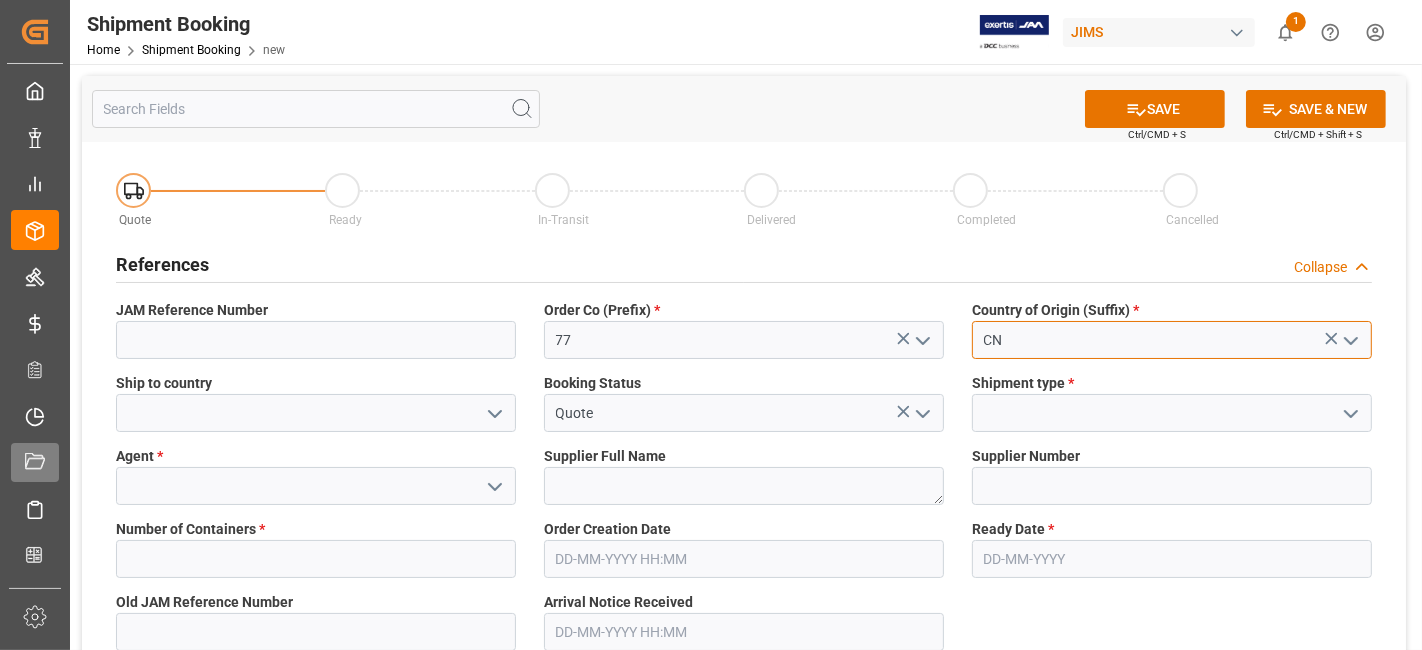 type on "CN" 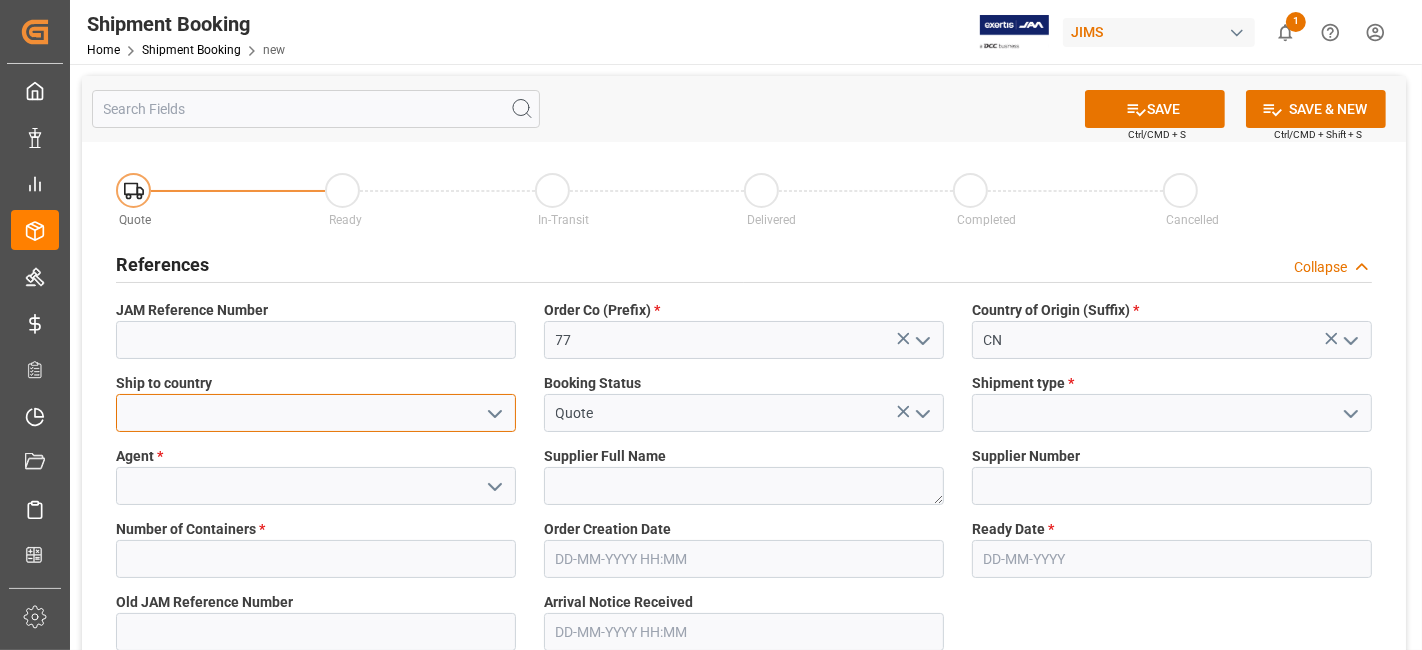 click at bounding box center [316, 413] 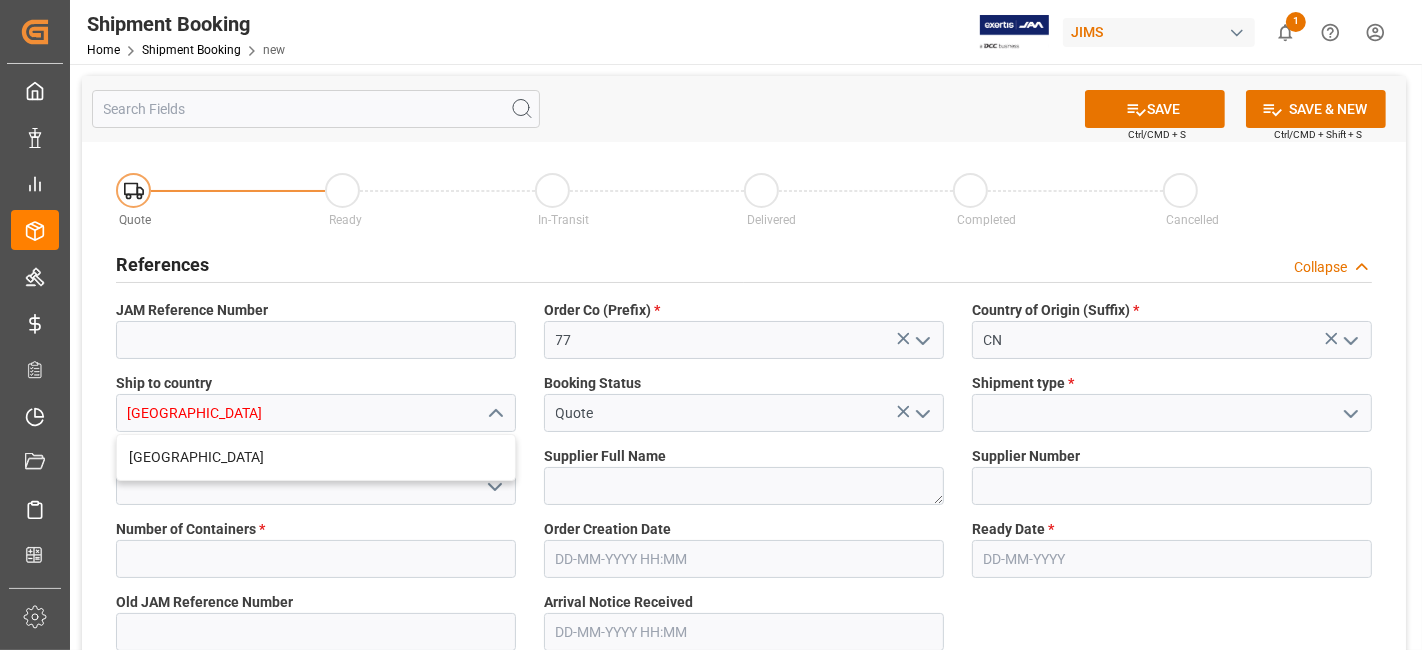 type 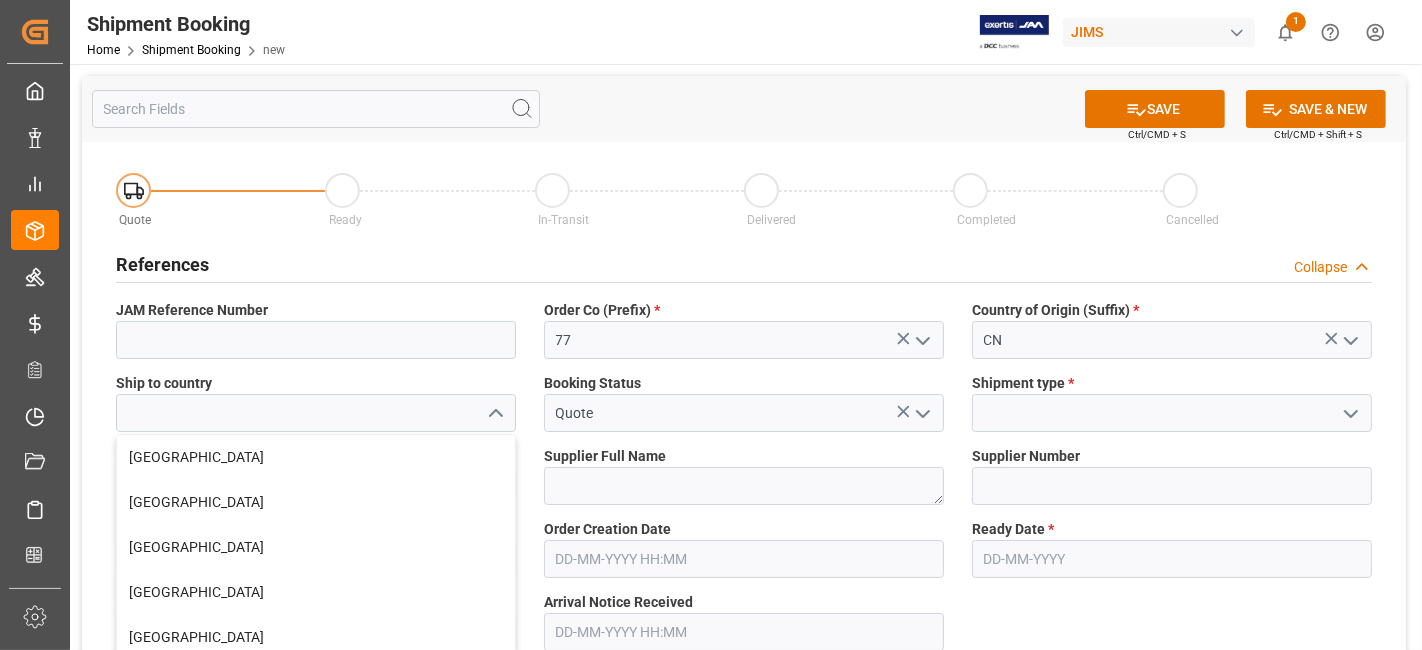 click 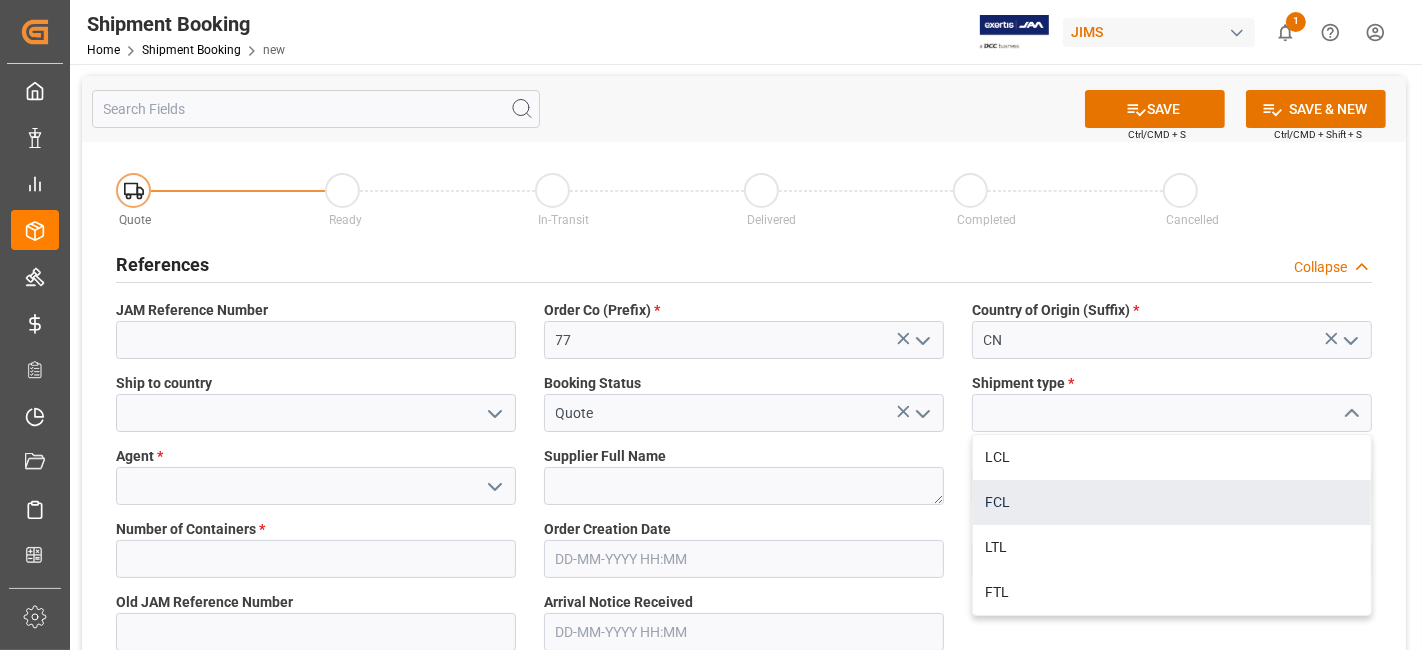 click on "FCL" at bounding box center [1172, 502] 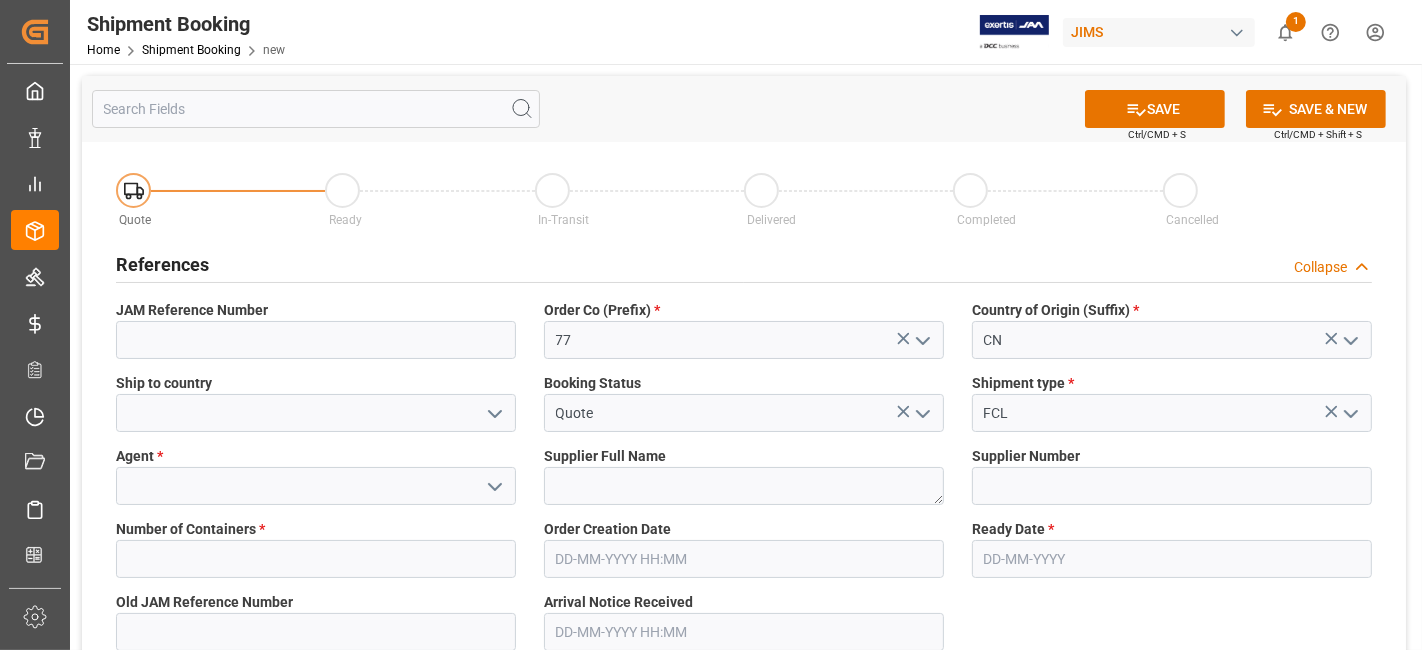 click 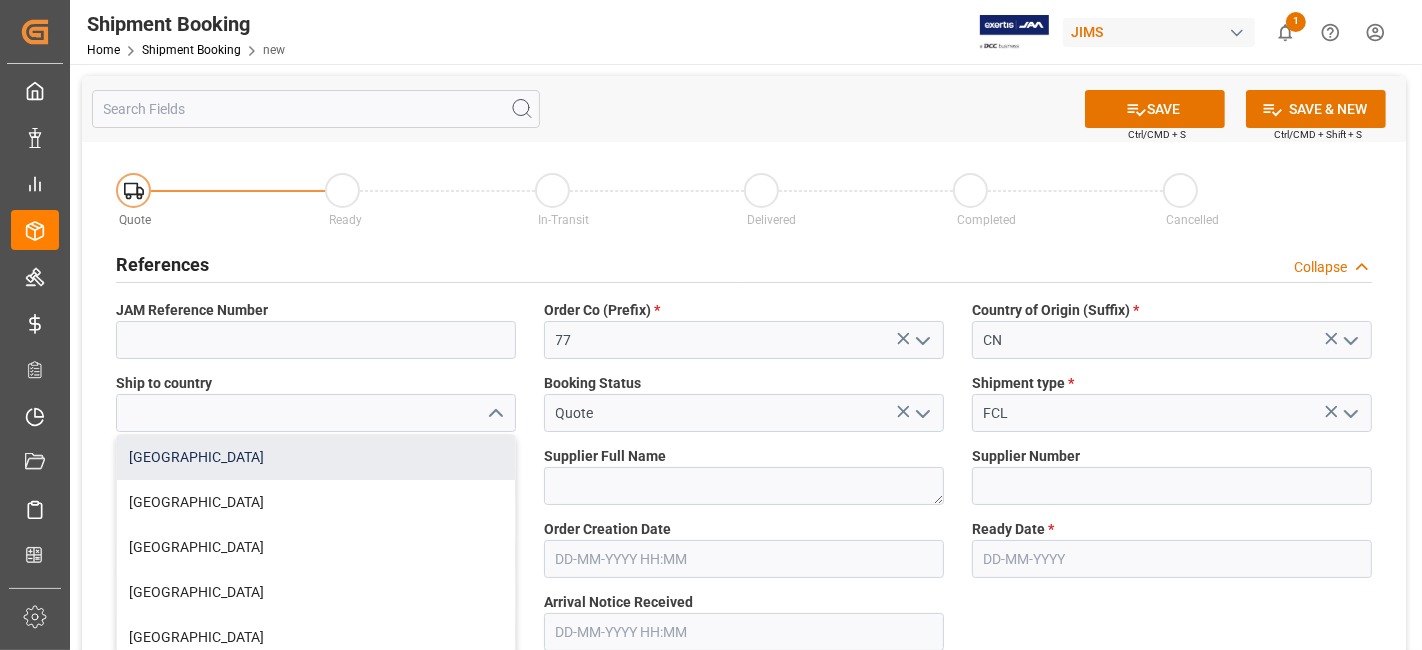 click on "[GEOGRAPHIC_DATA]" at bounding box center (316, 457) 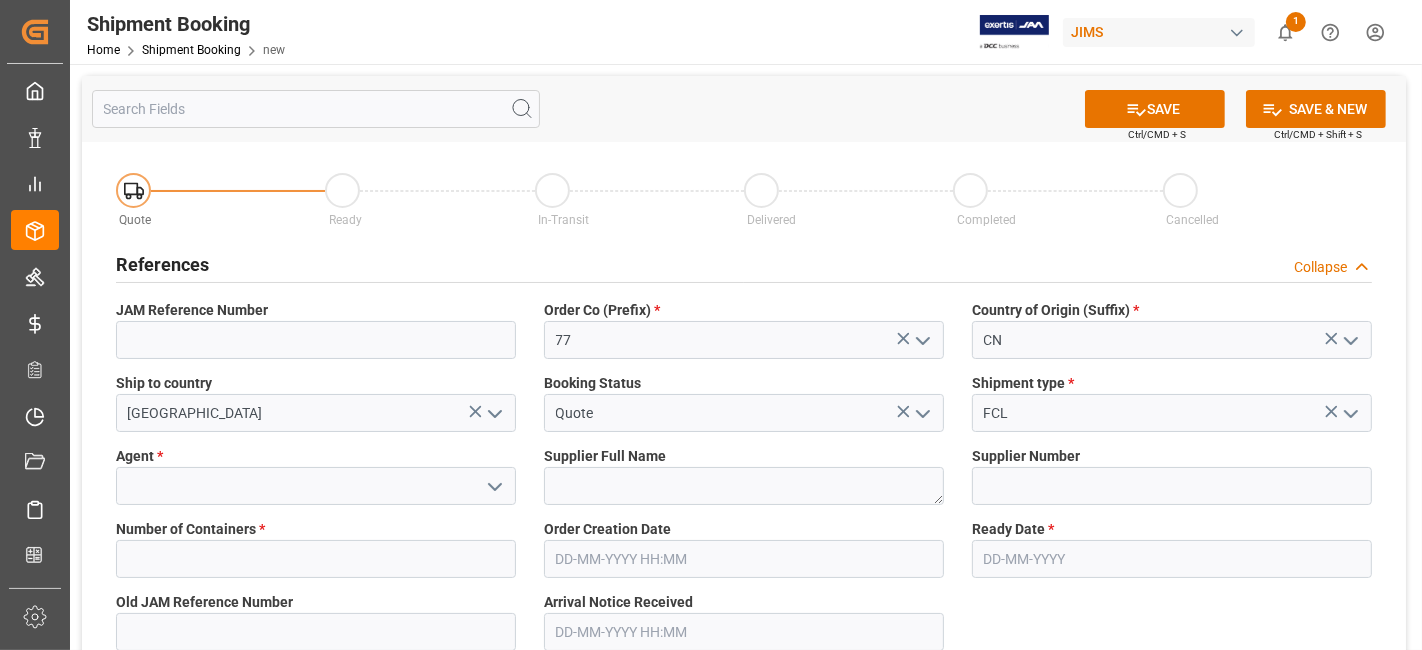 click on "Agent   *" at bounding box center [316, 456] 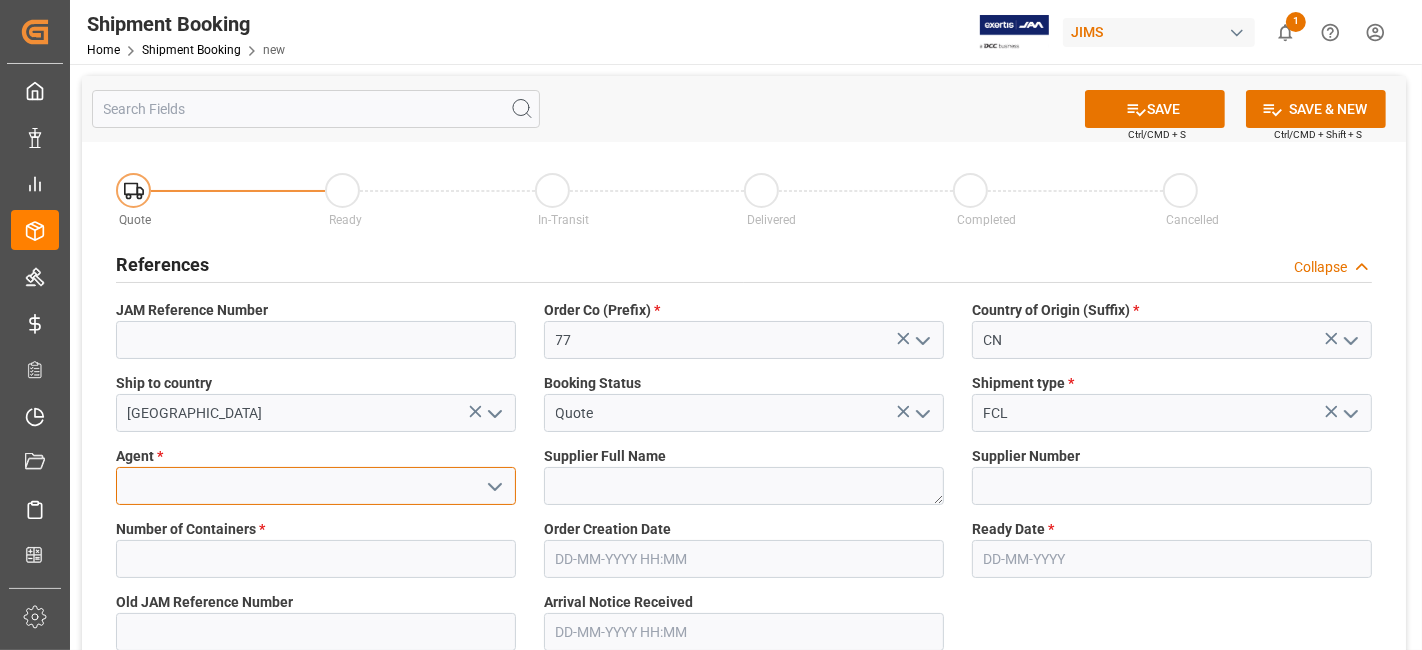 click at bounding box center (316, 486) 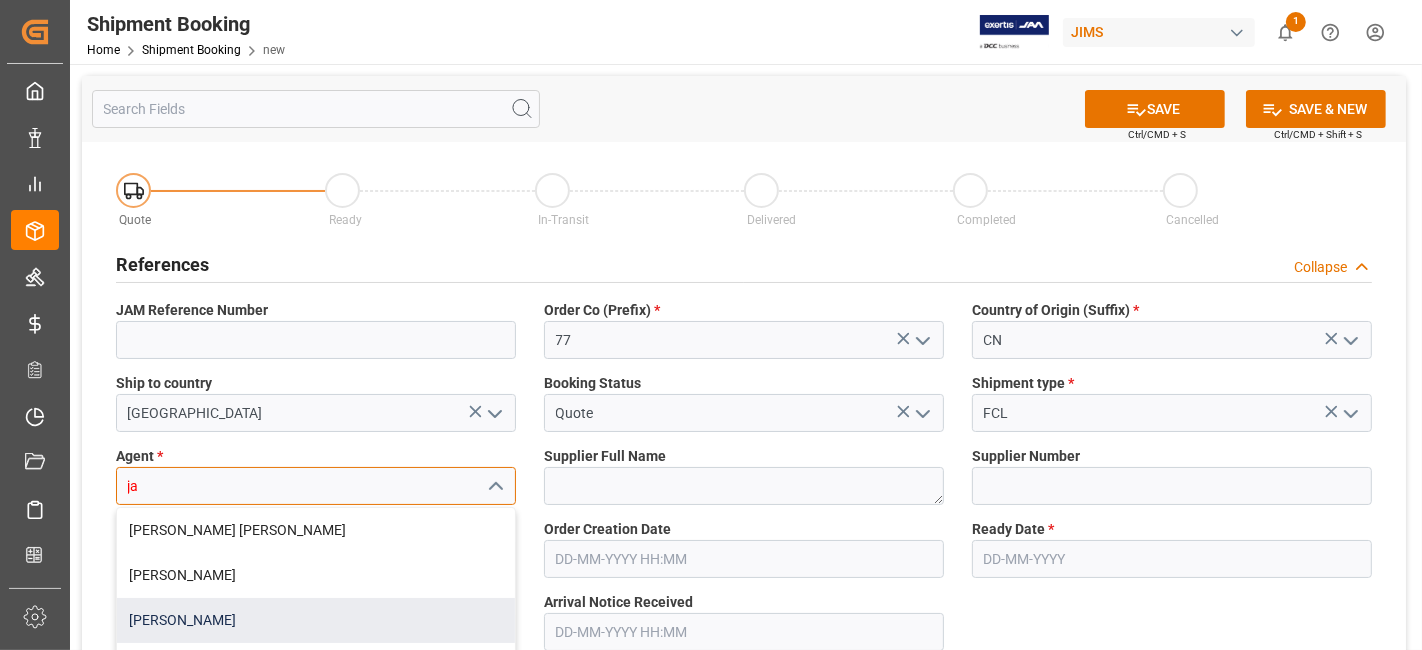 click on "[PERSON_NAME]" at bounding box center [316, 620] 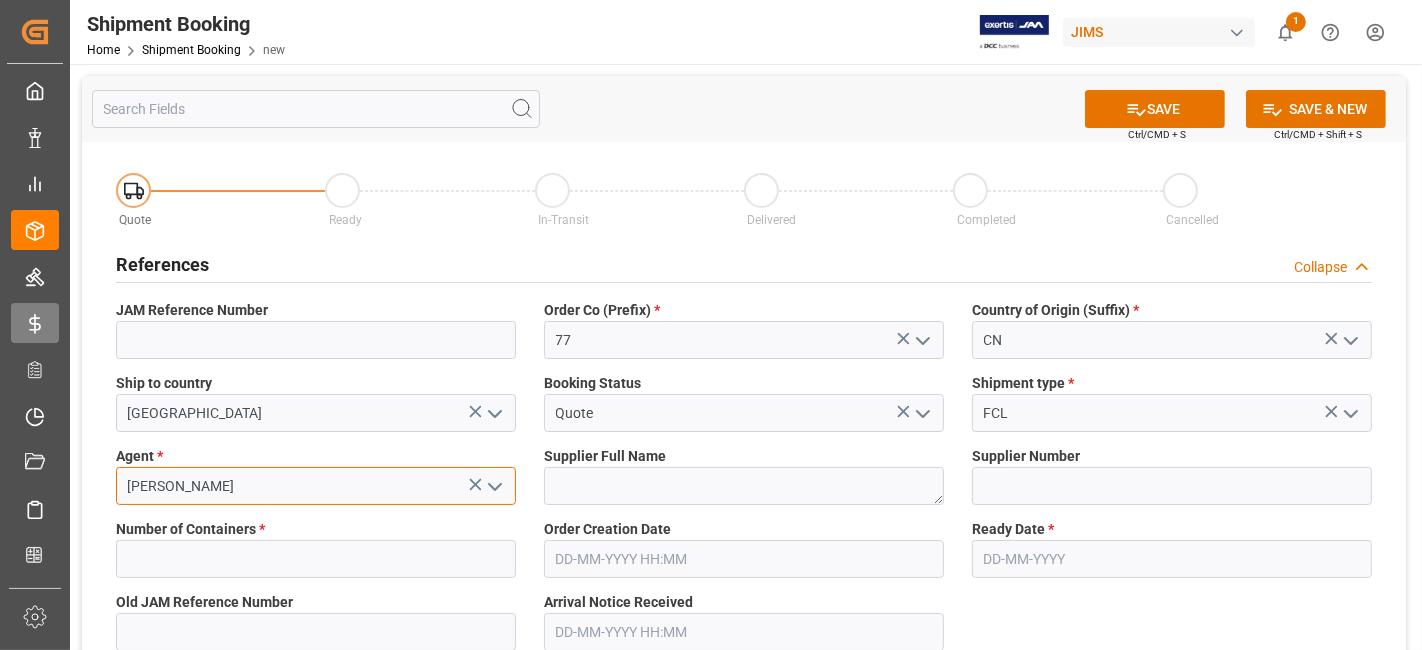type on "[PERSON_NAME]" 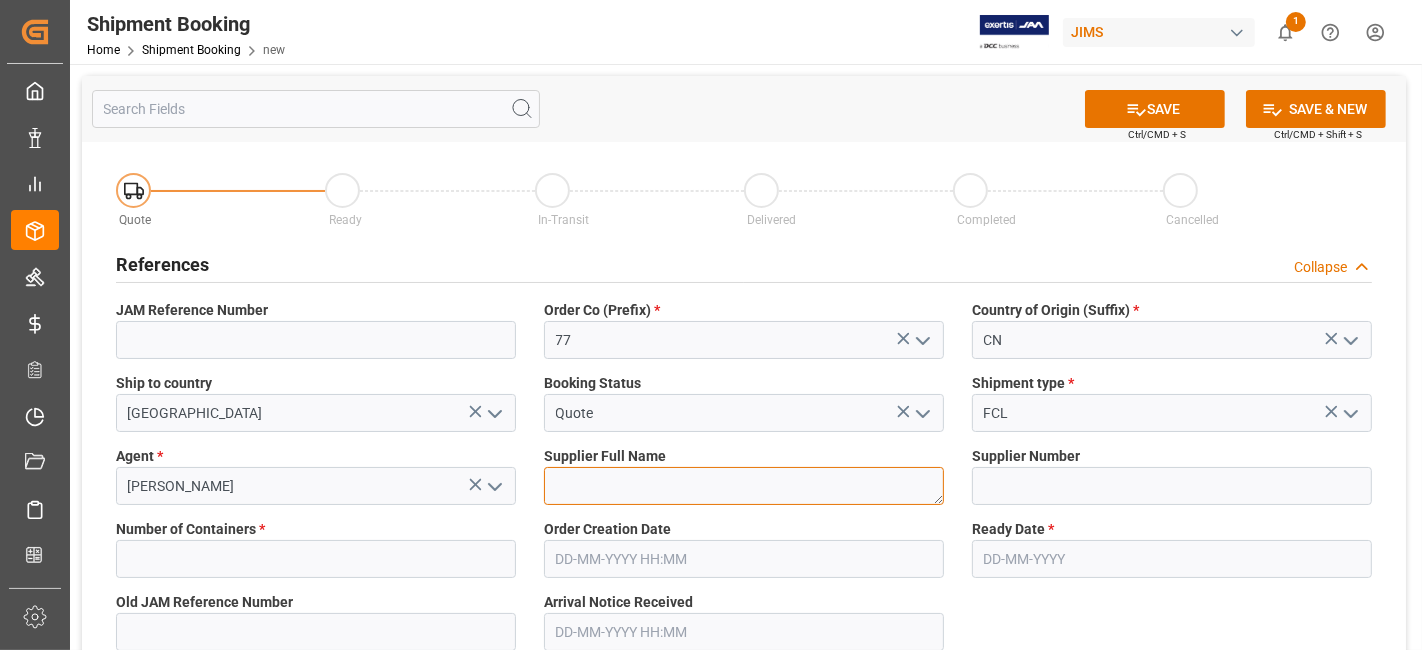click at bounding box center (744, 486) 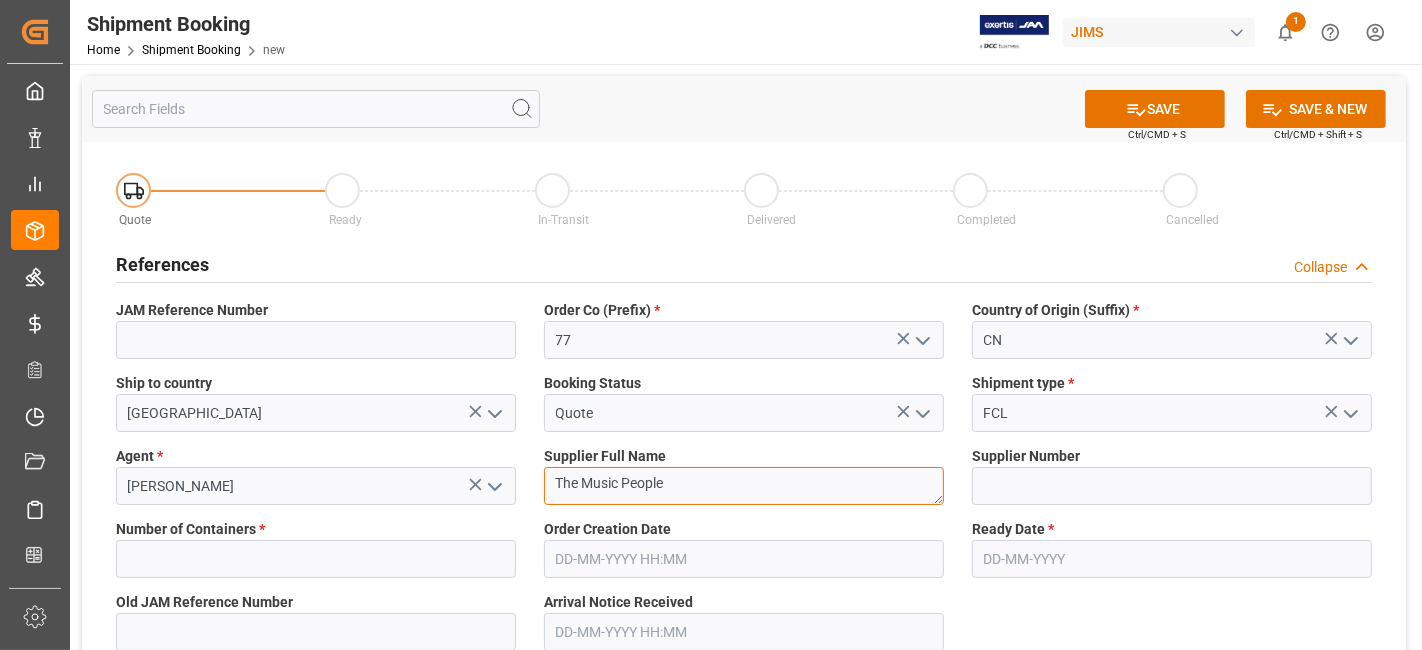 type on "The Music People" 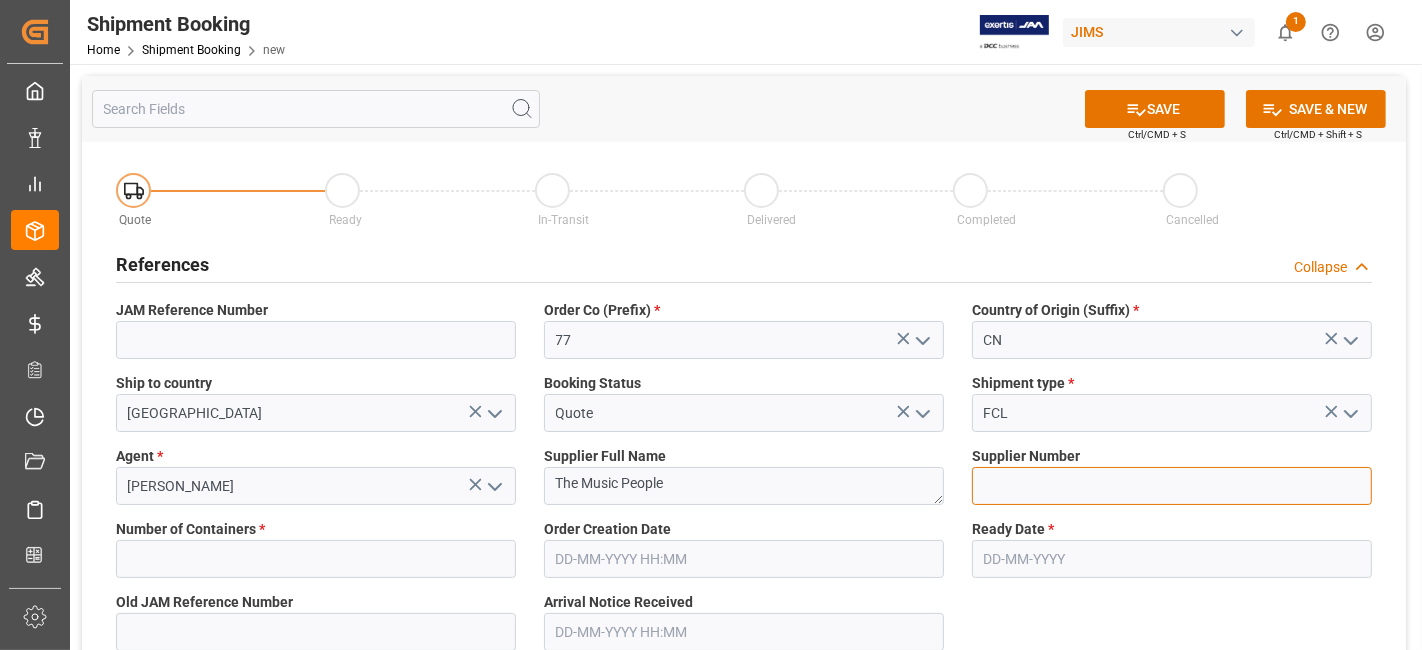 click at bounding box center (1172, 486) 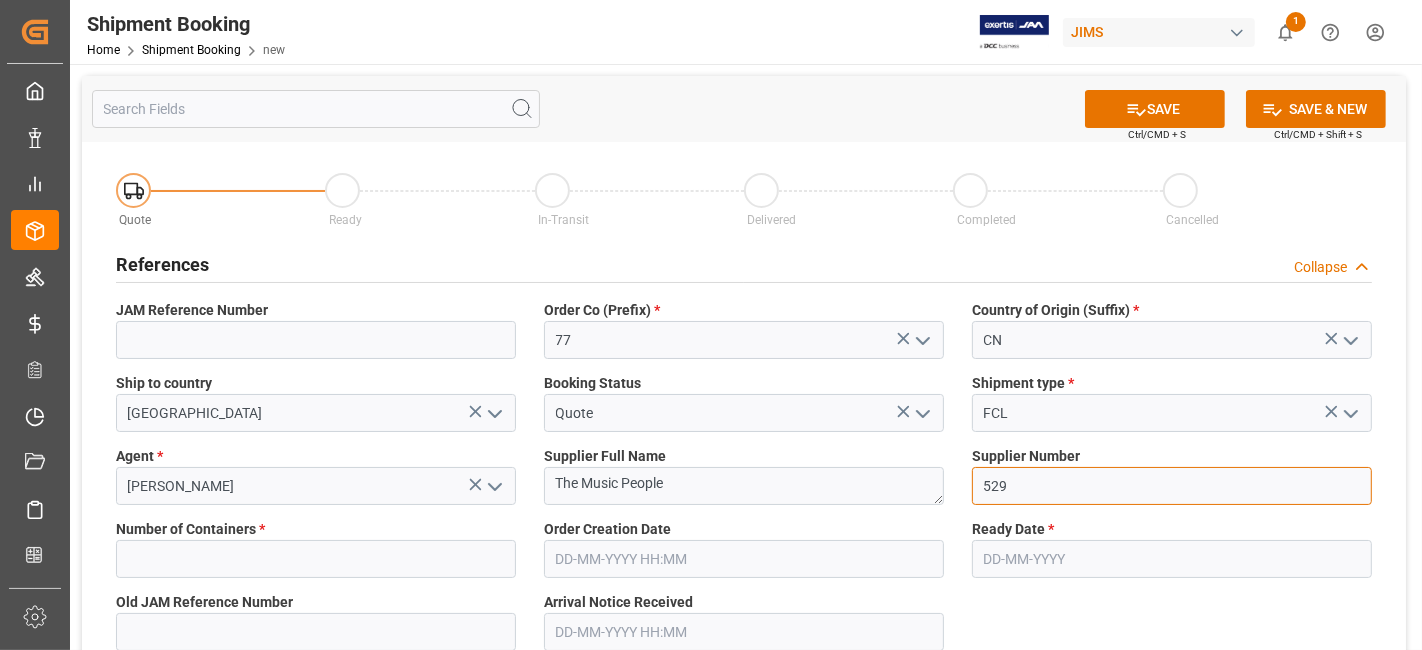 type on "529" 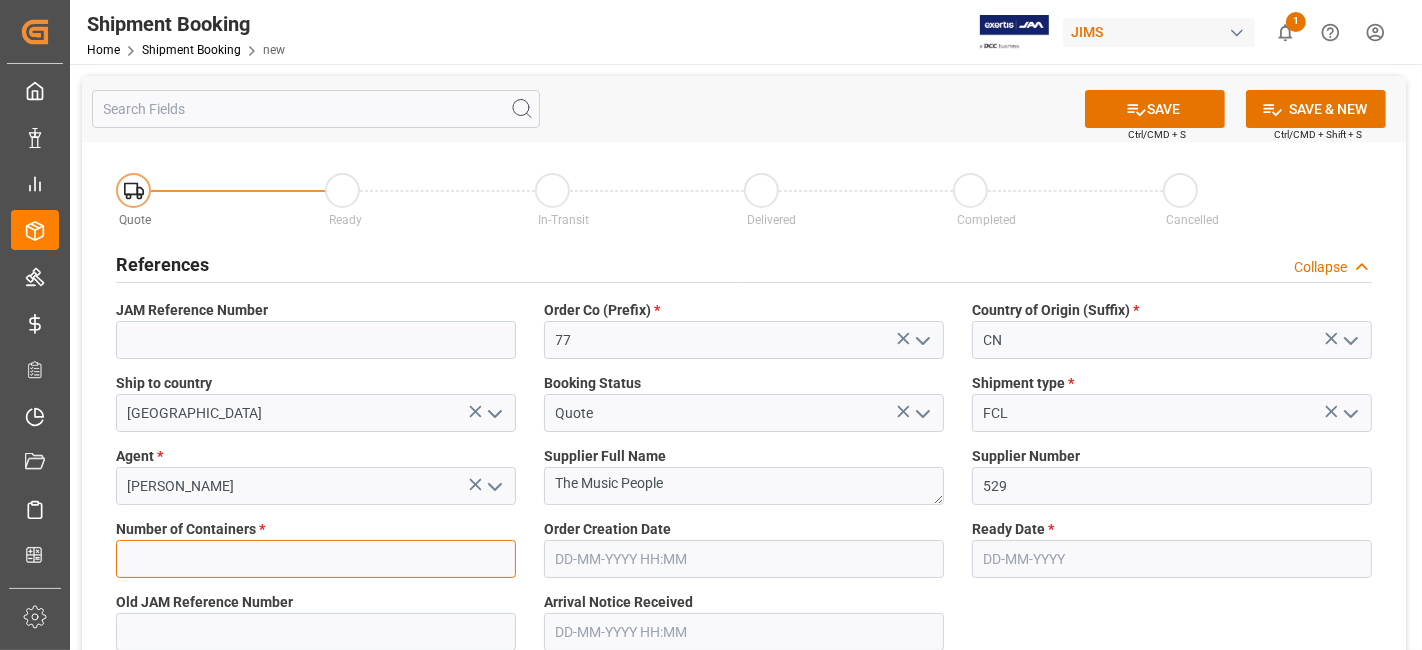 click at bounding box center (316, 559) 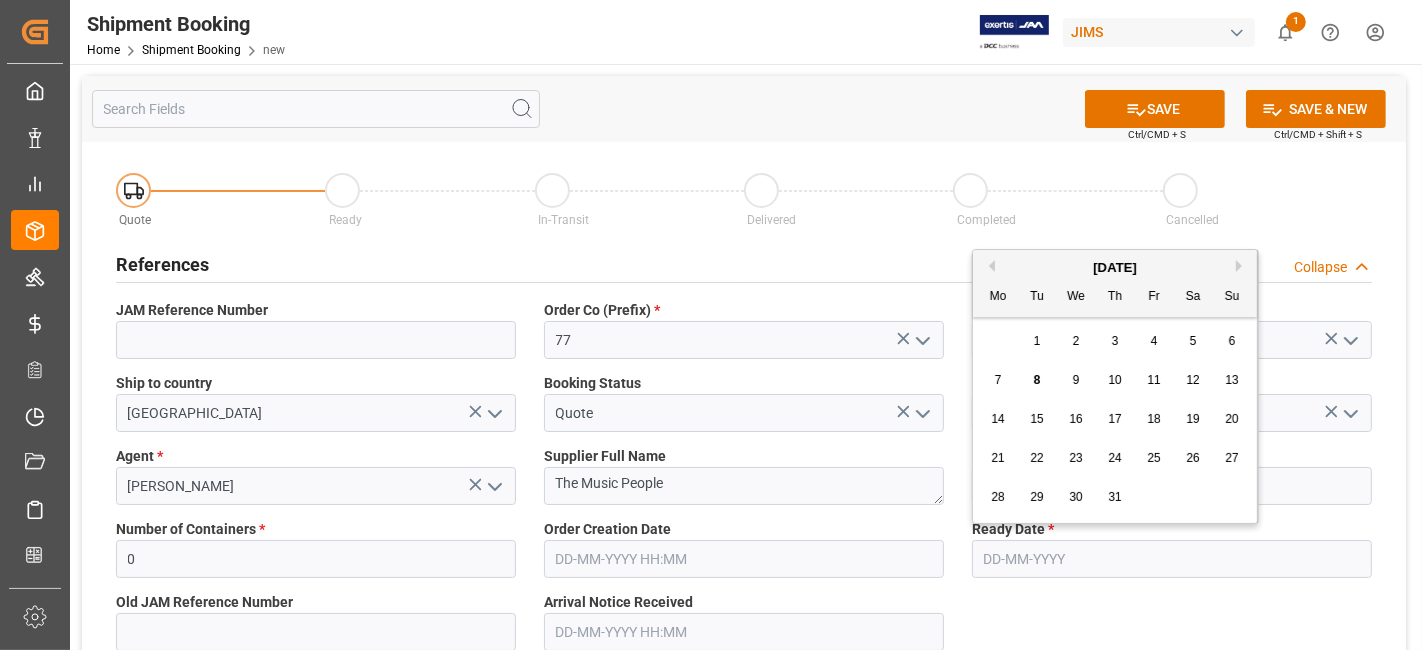 click at bounding box center (1172, 559) 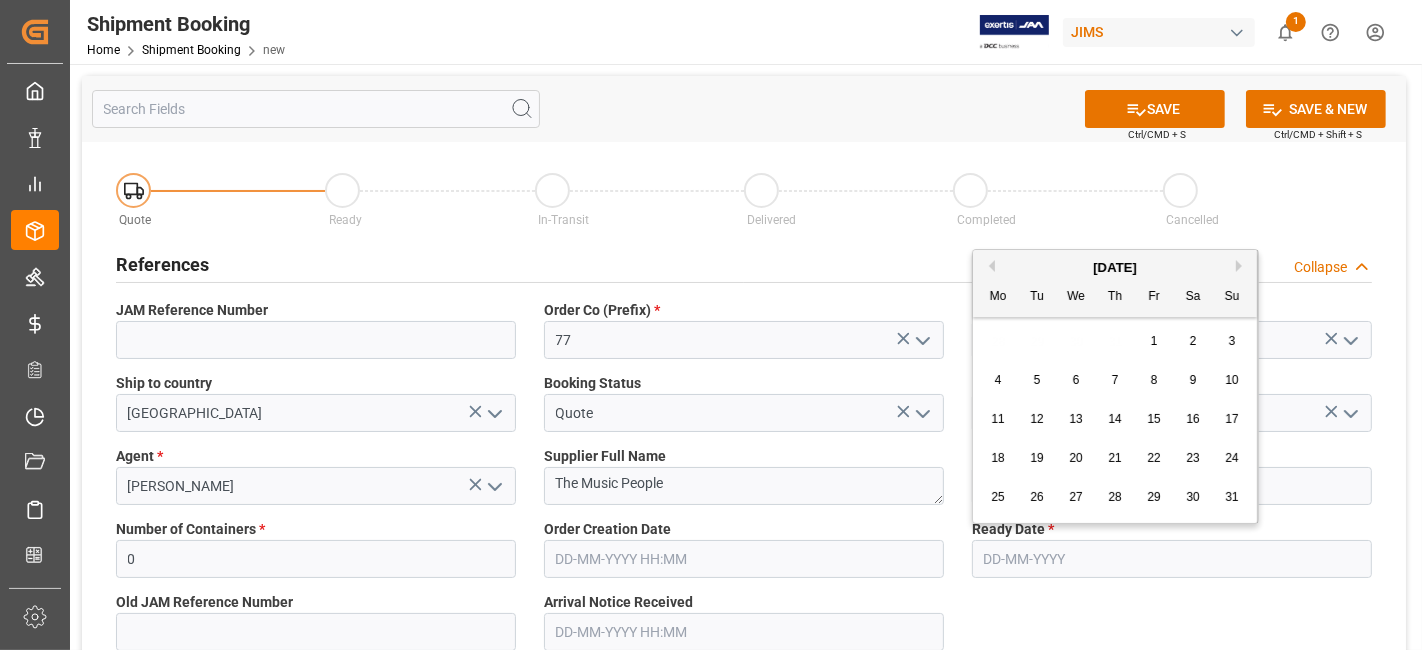 click on "5" at bounding box center (1037, 381) 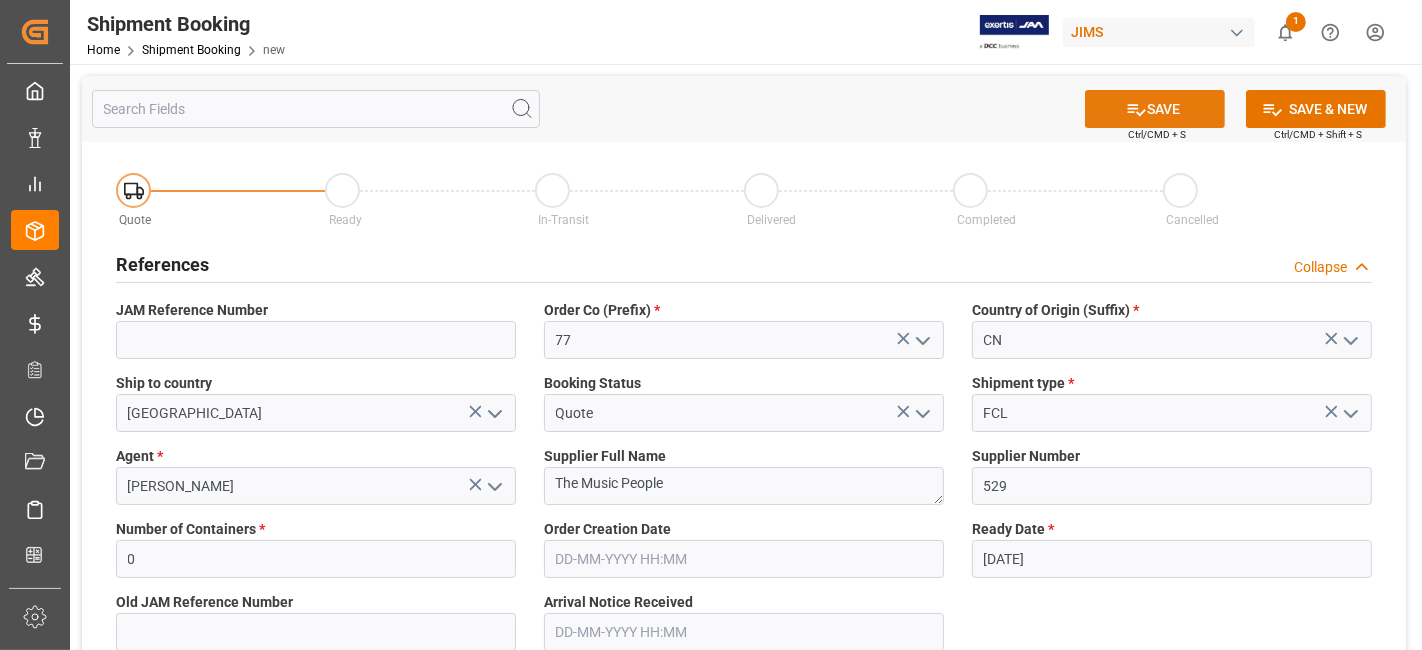 click on "SAVE" at bounding box center (1155, 109) 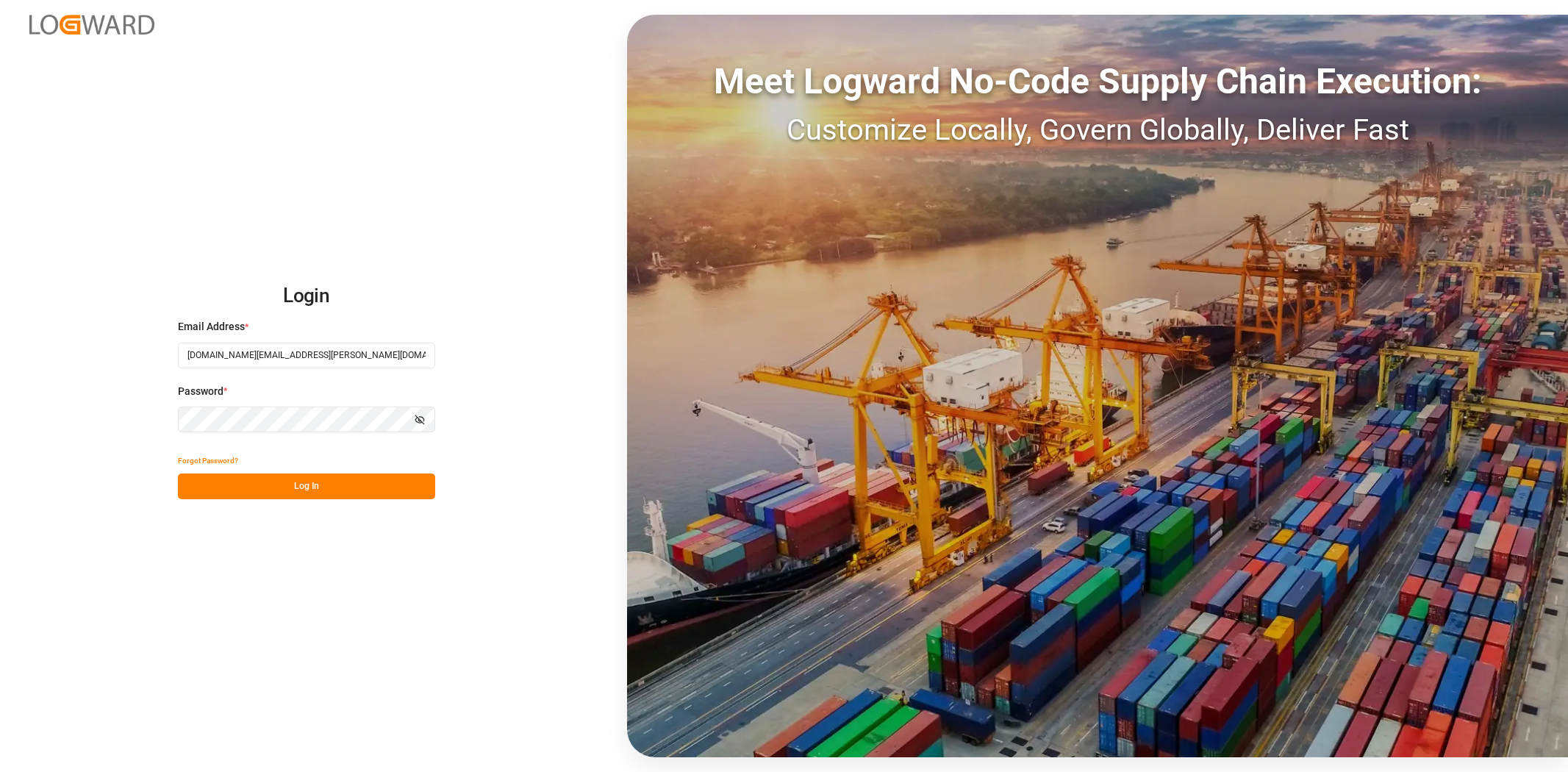 scroll, scrollTop: 0, scrollLeft: 0, axis: both 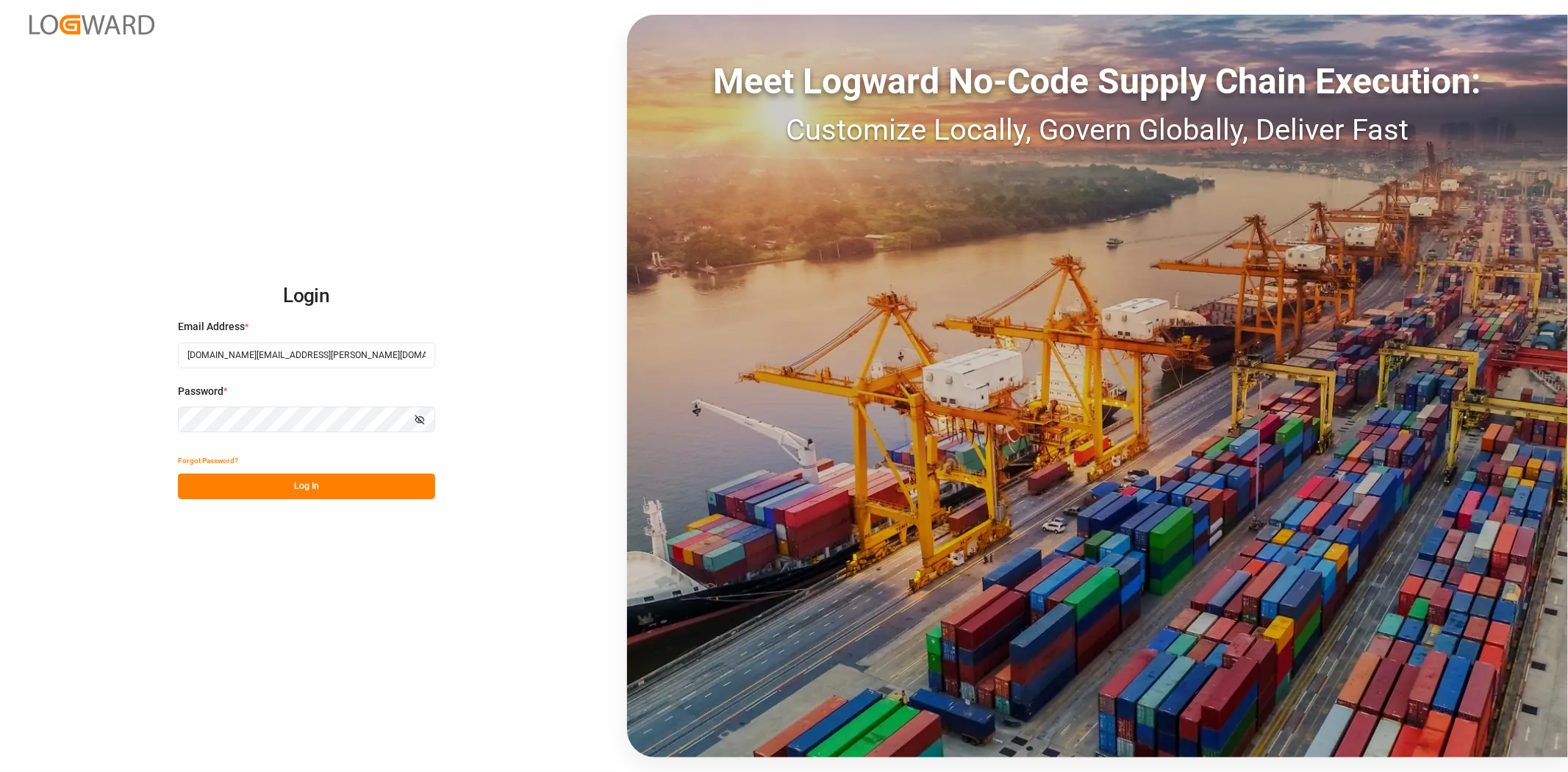 click on "Log In" at bounding box center (307, 486) 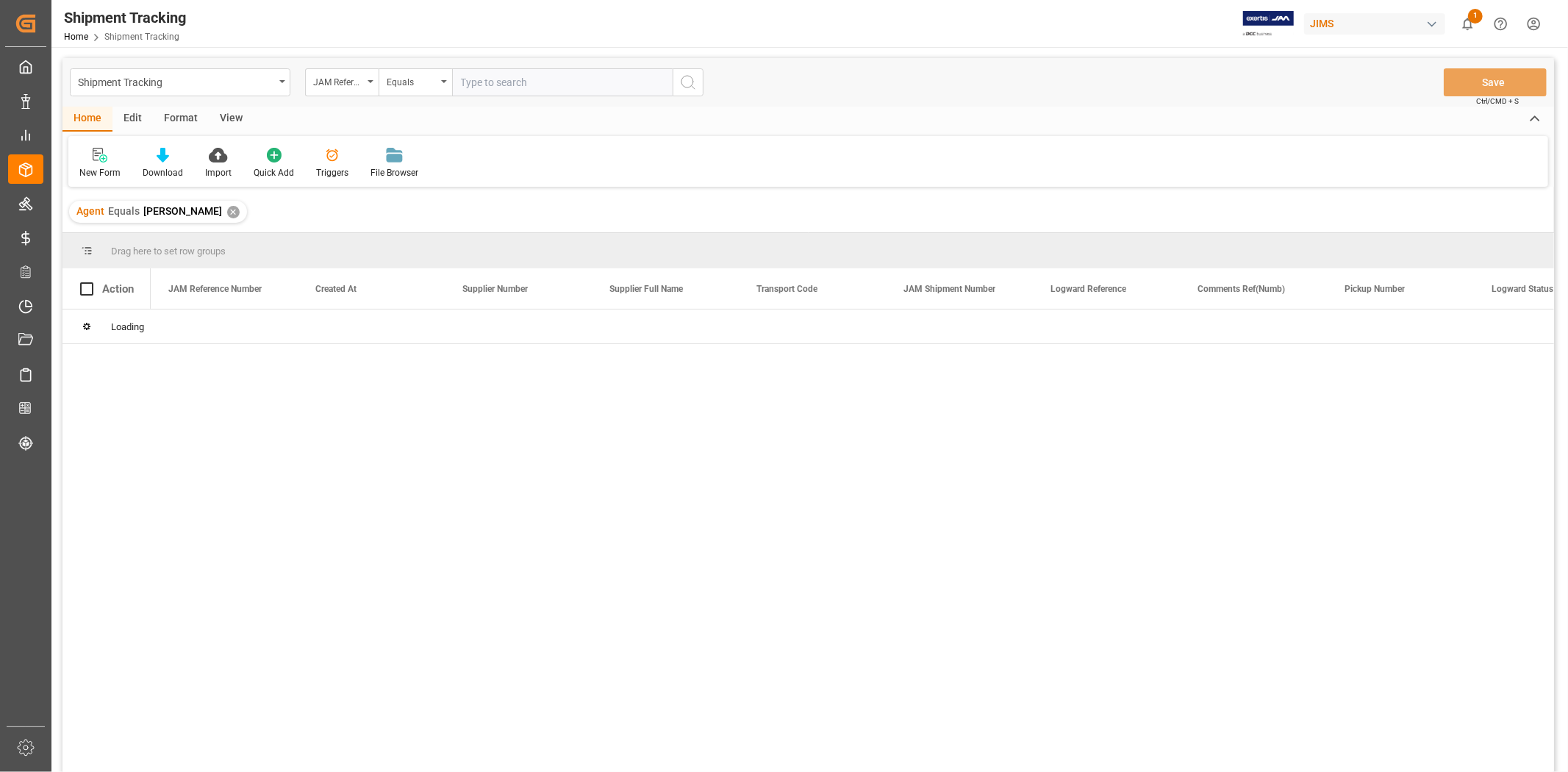 click at bounding box center (562, 82) 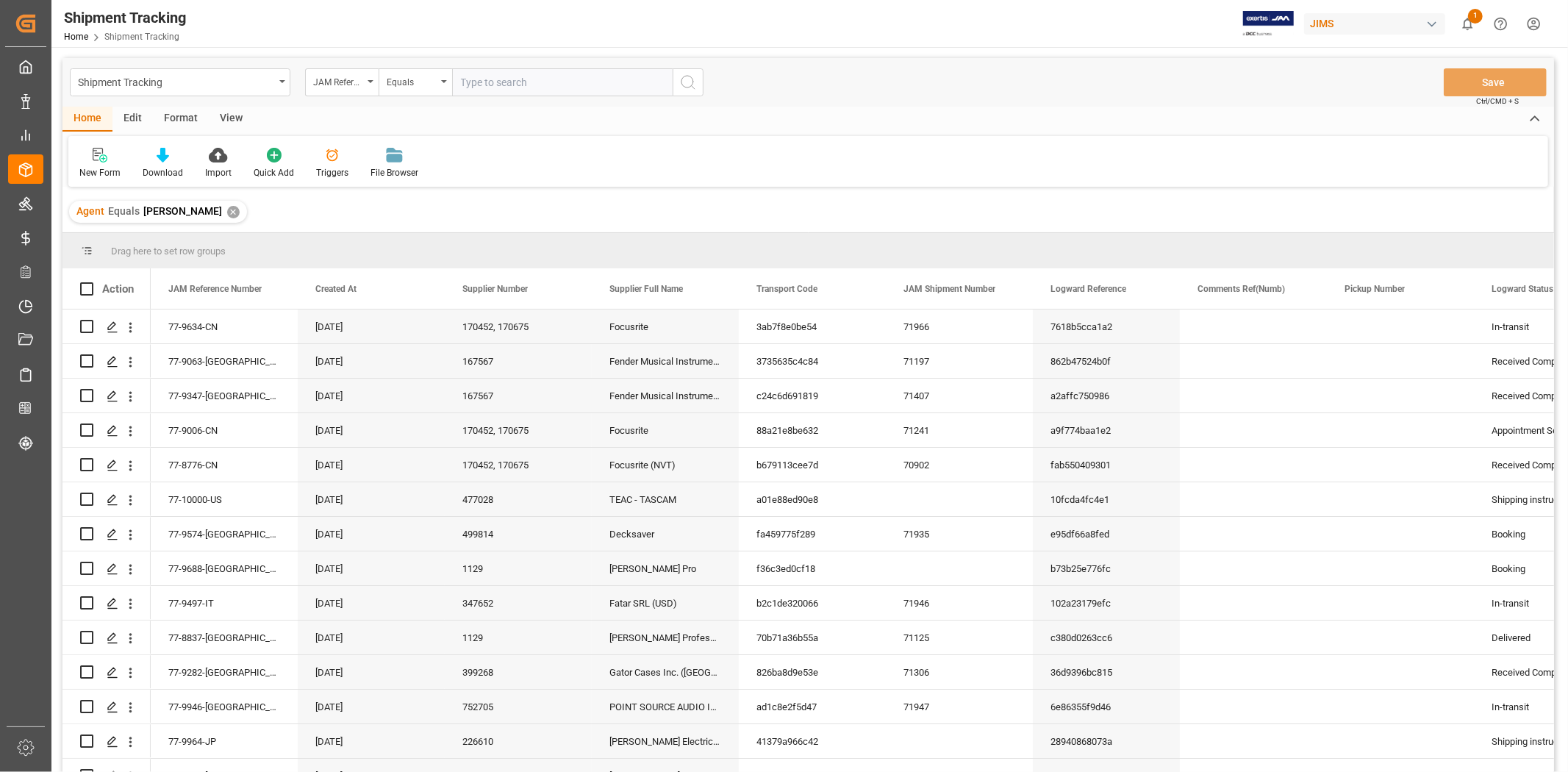 click at bounding box center [562, 82] 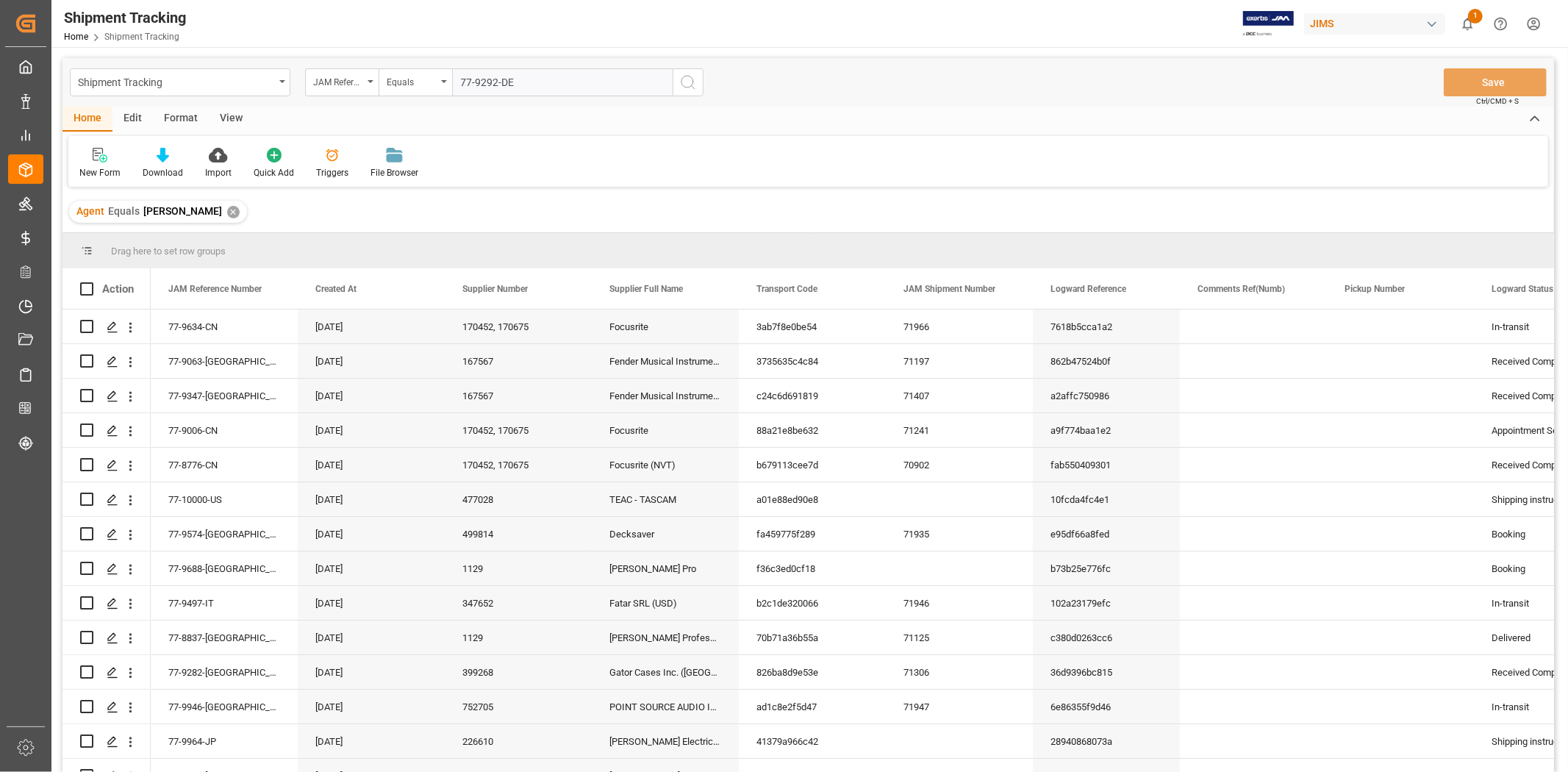 type on "77-9292-DE" 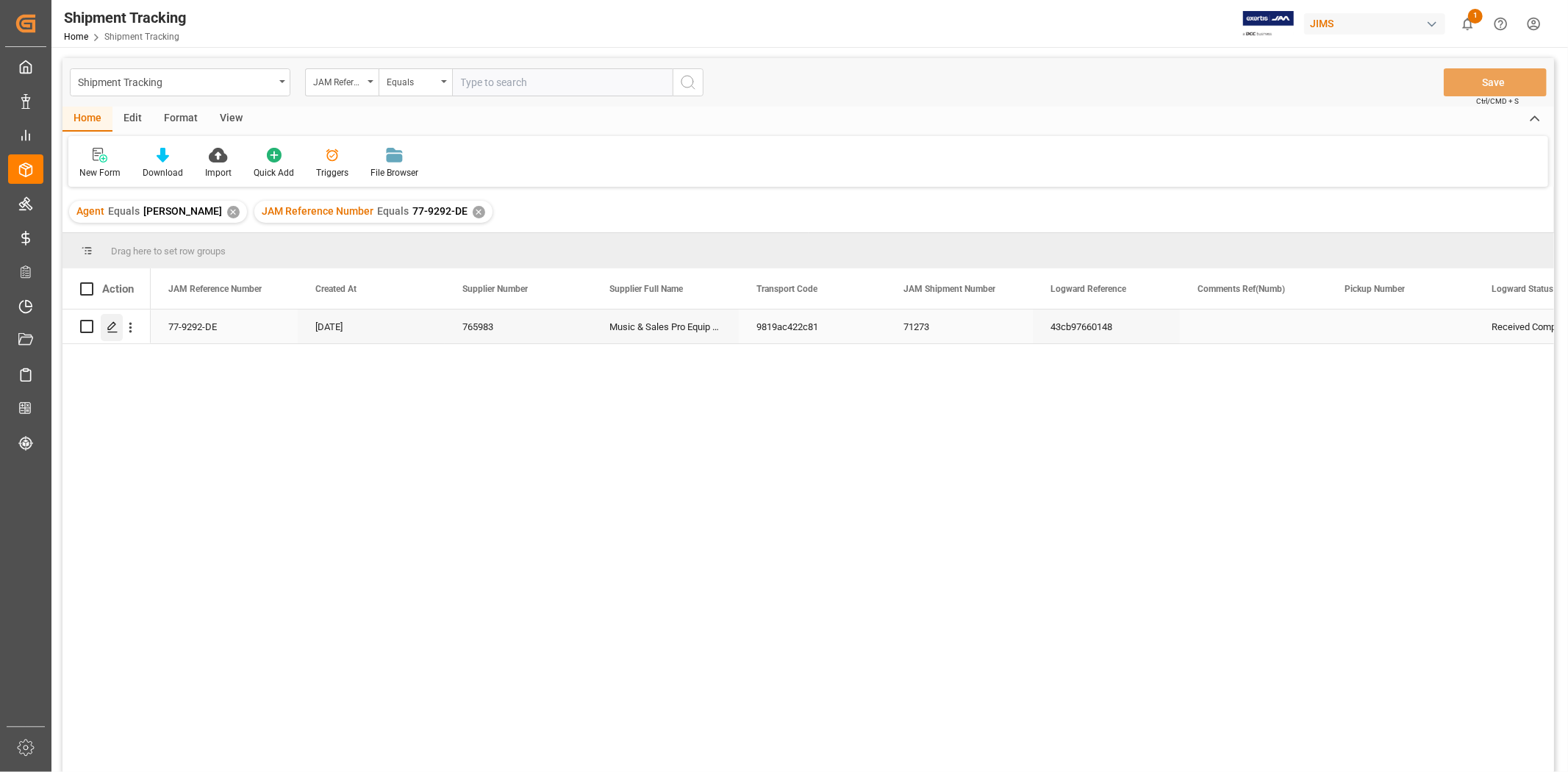 click 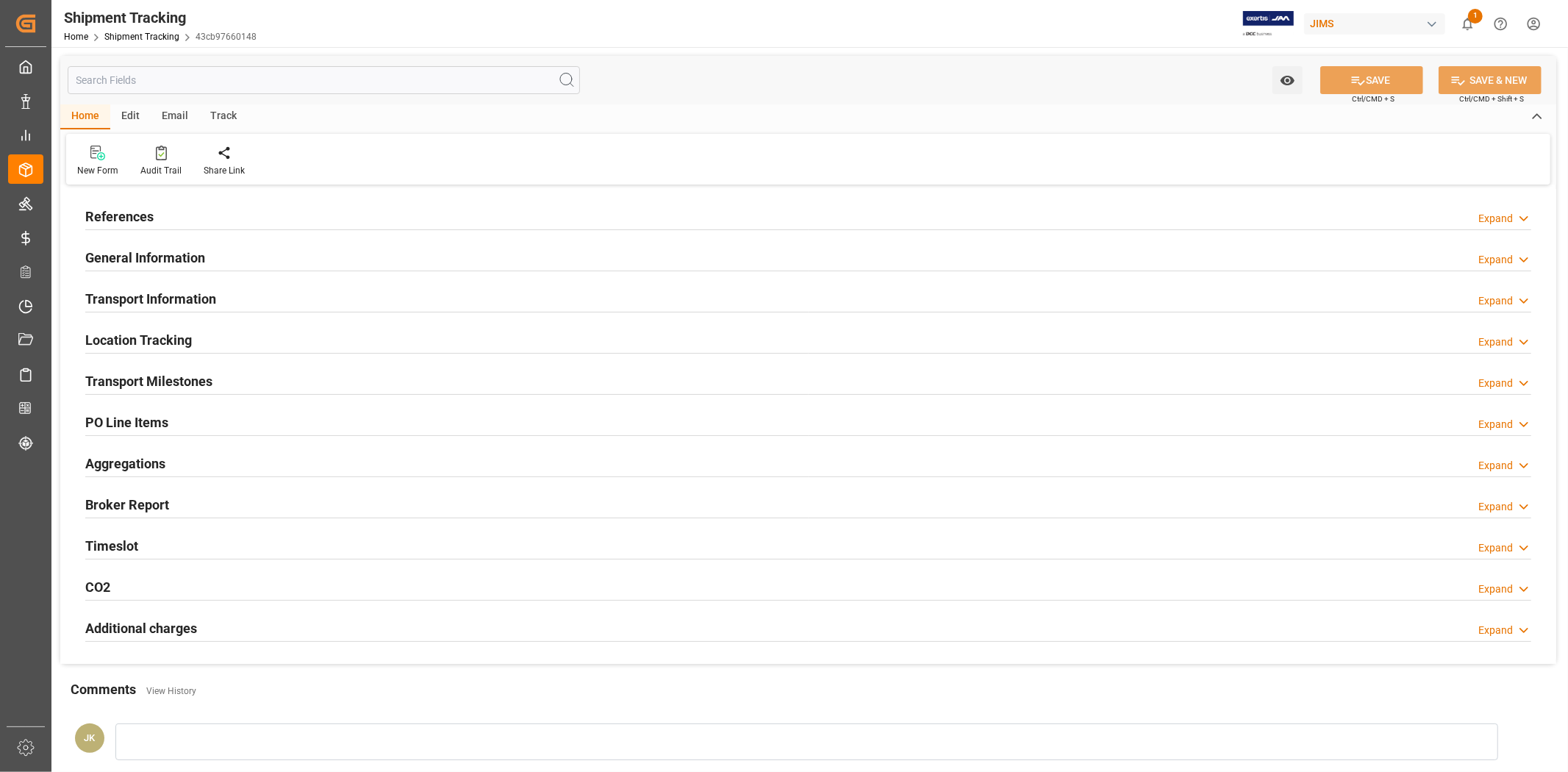 type on "28-05-2025" 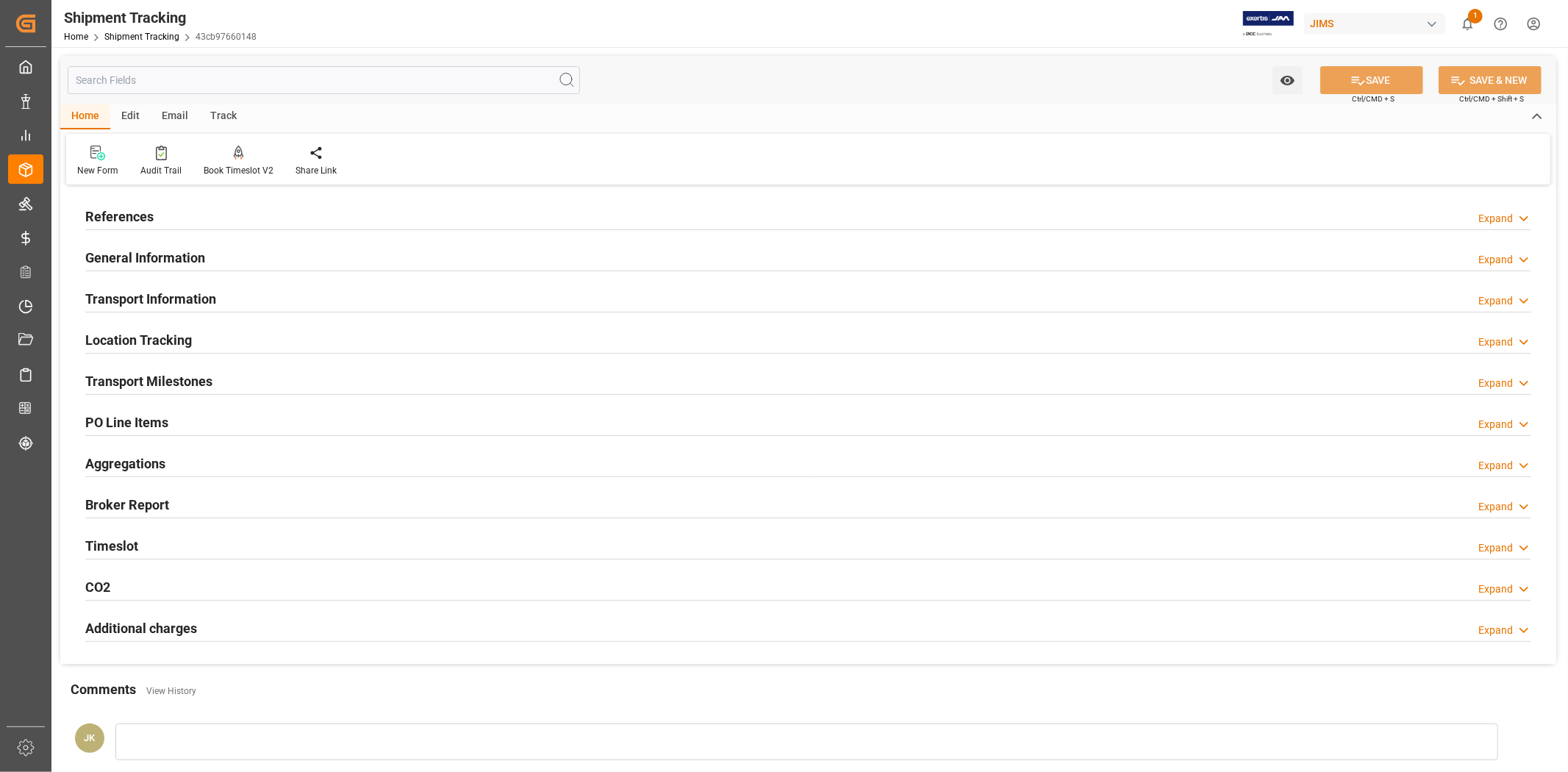 click on "References Expand" at bounding box center (808, 215) 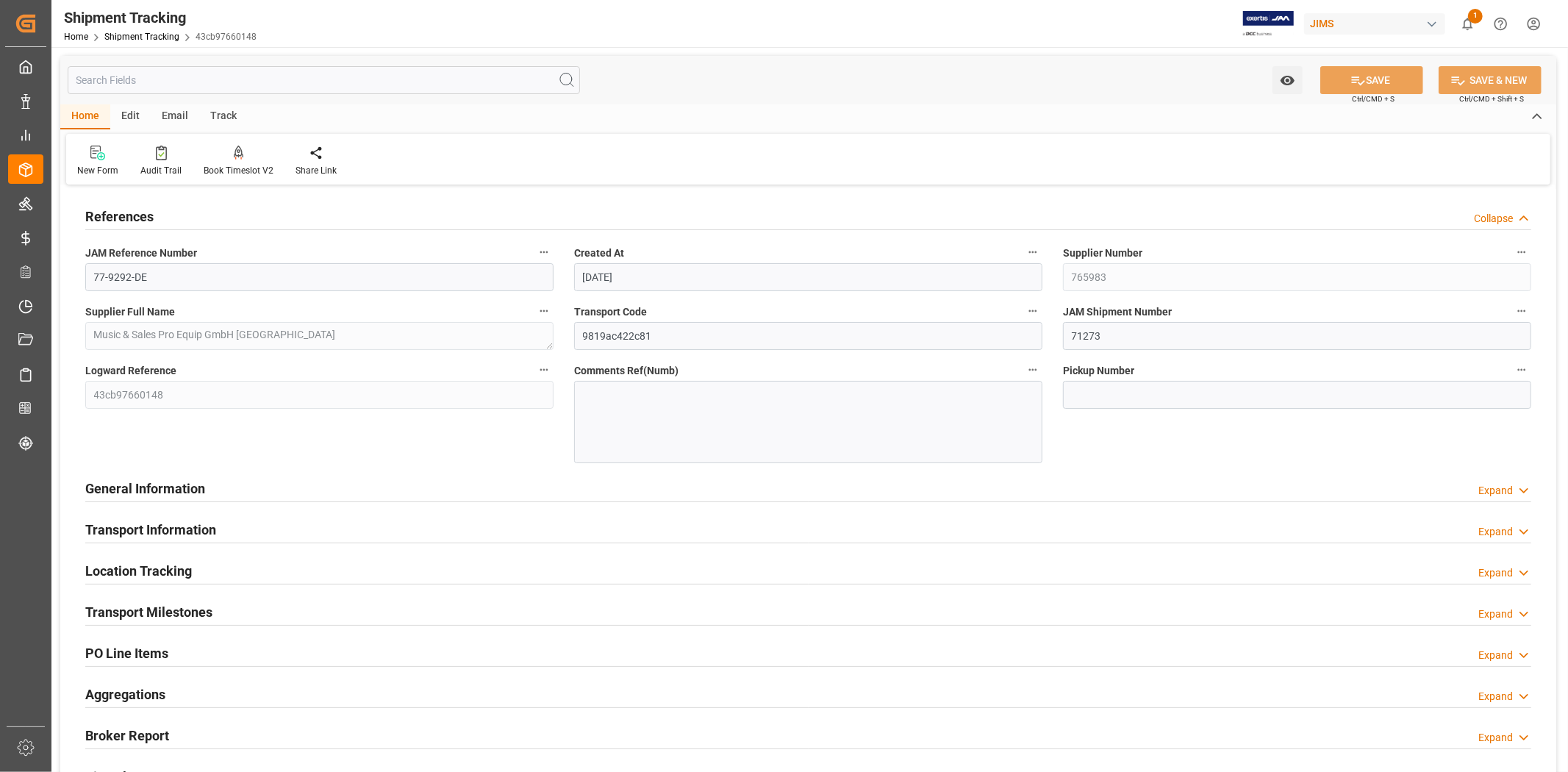 click on "References Collapse" at bounding box center (808, 215) 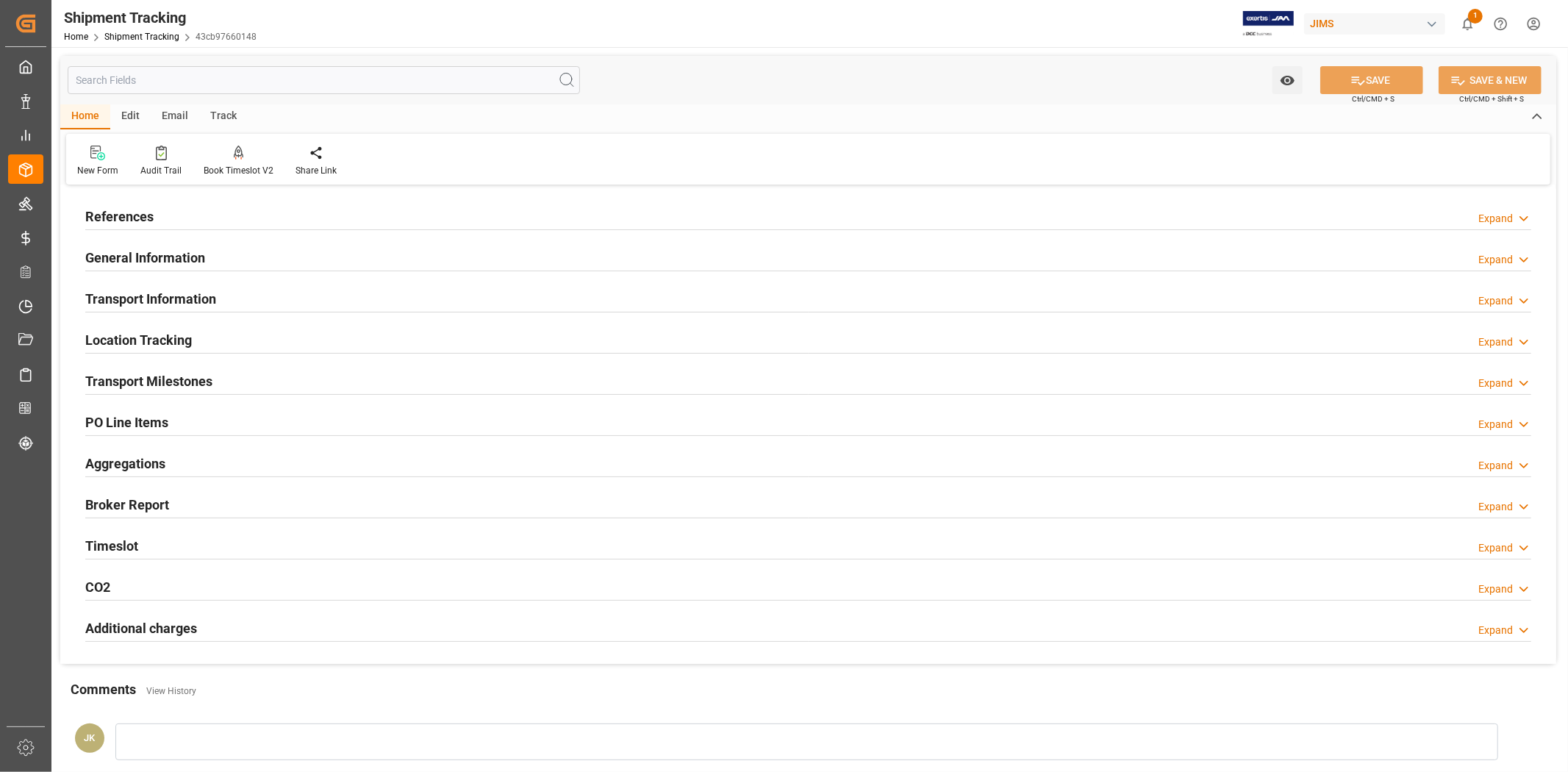click on "General Information Expand" at bounding box center (808, 257) 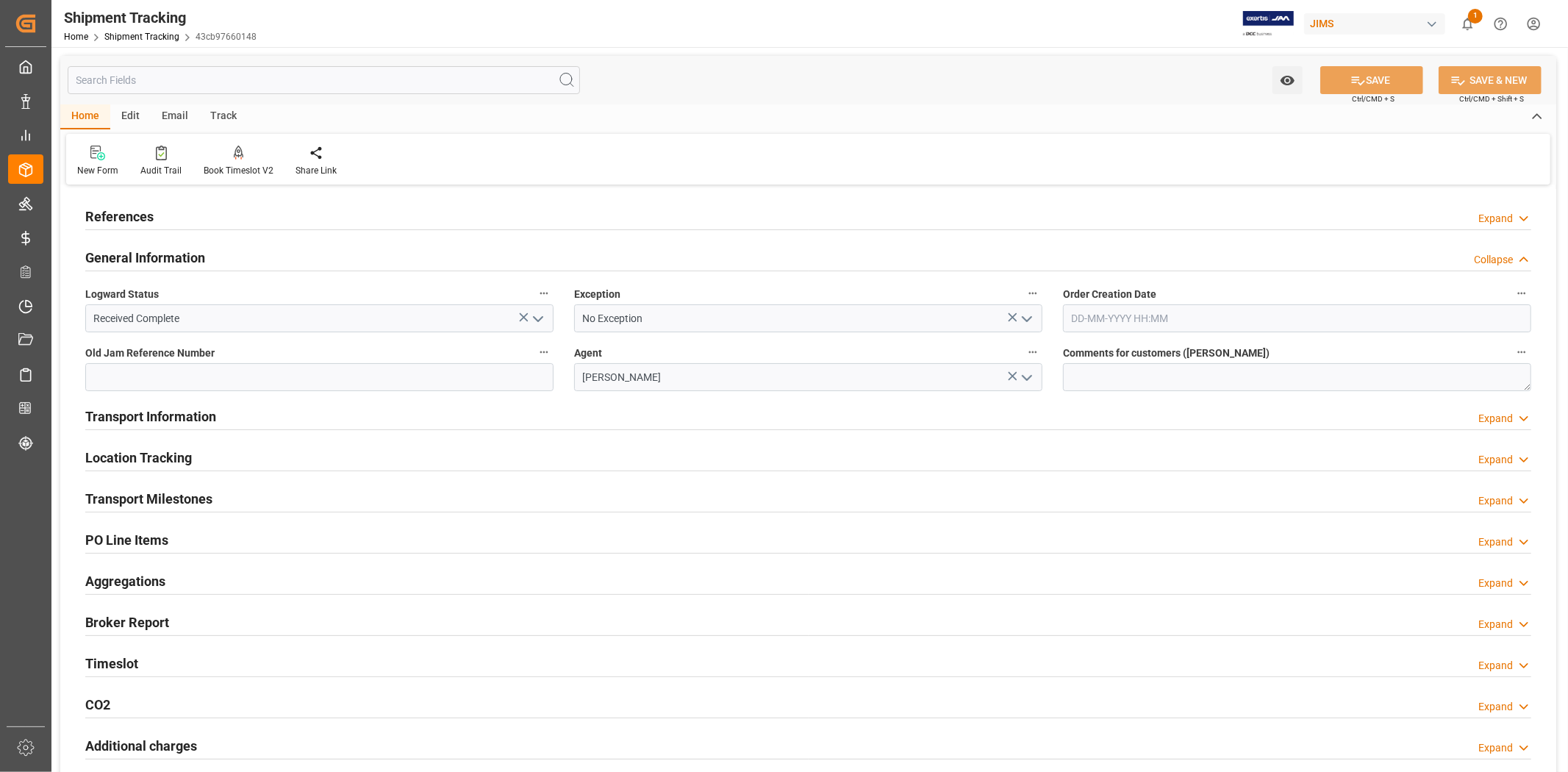 click on "General Information Collapse" at bounding box center [808, 257] 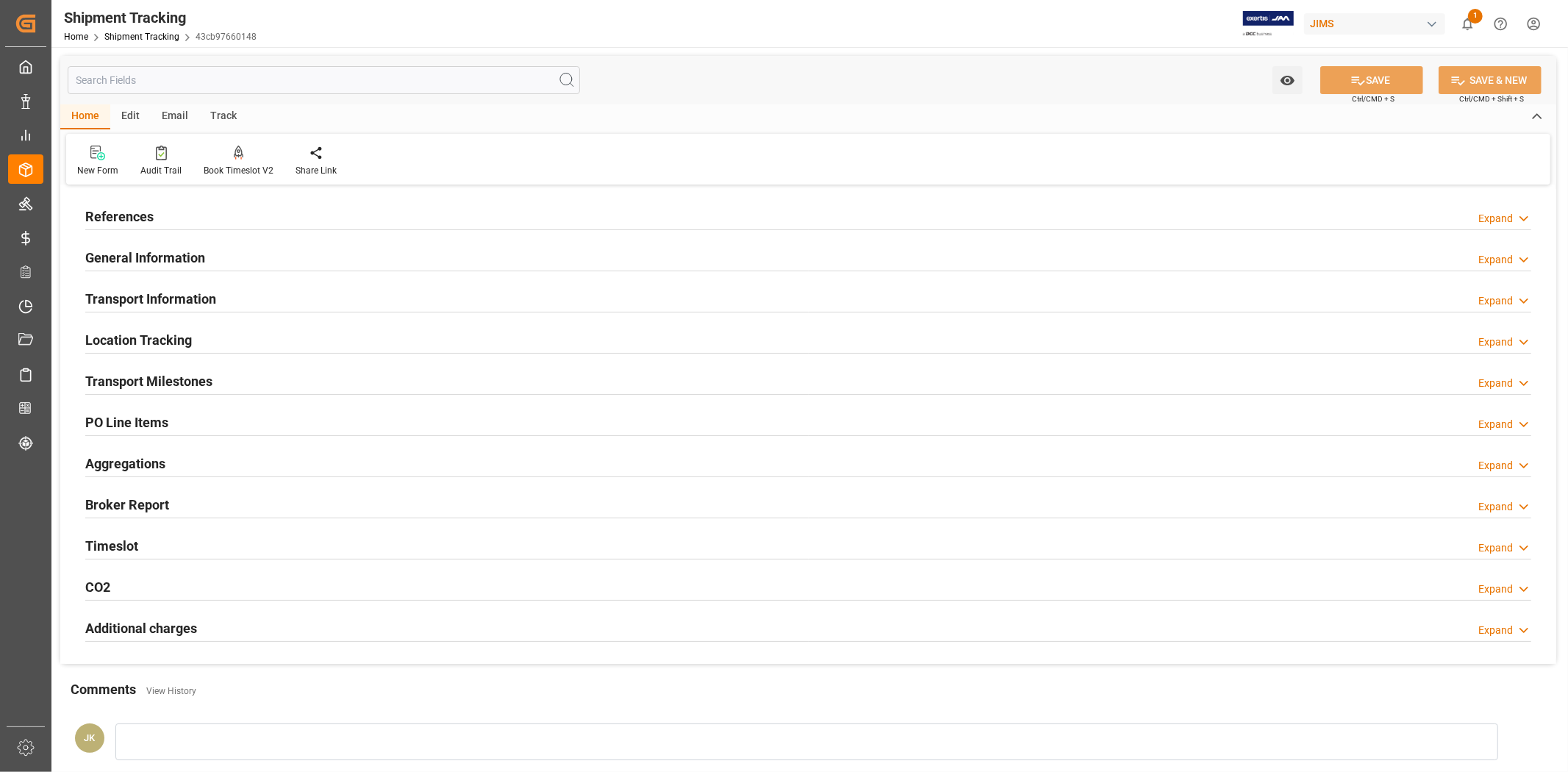 click on "References Expand" at bounding box center (808, 215) 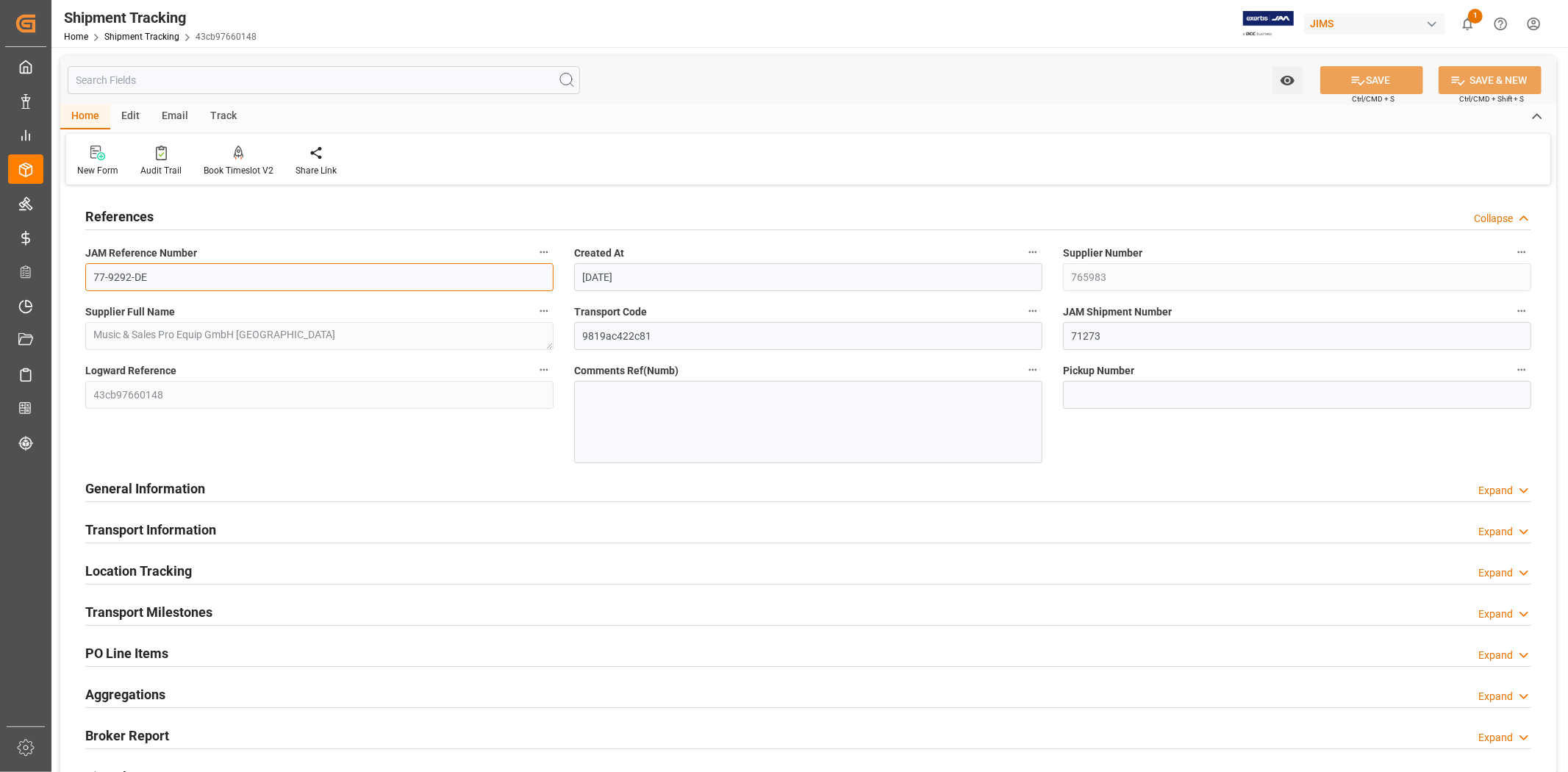 drag, startPoint x: 148, startPoint y: 277, endPoint x: 74, endPoint y: 275, distance: 74.02702 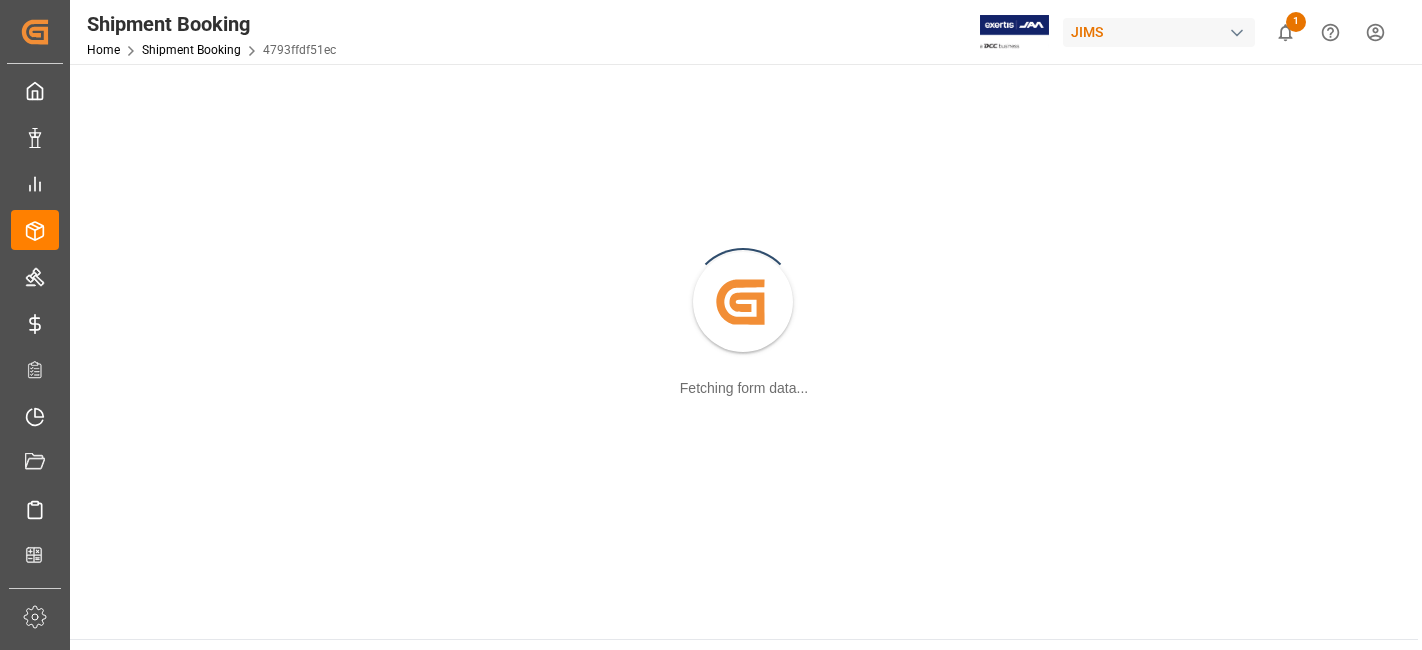 scroll, scrollTop: 0, scrollLeft: 0, axis: both 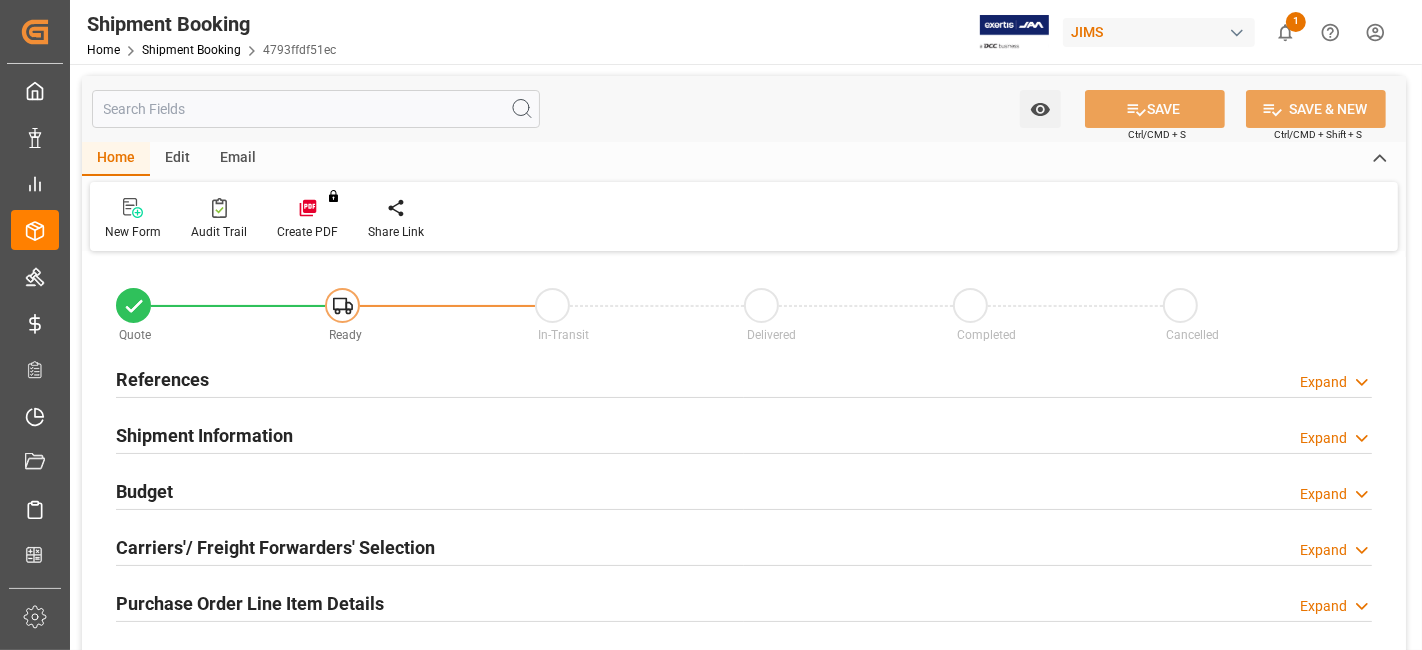 type on "0" 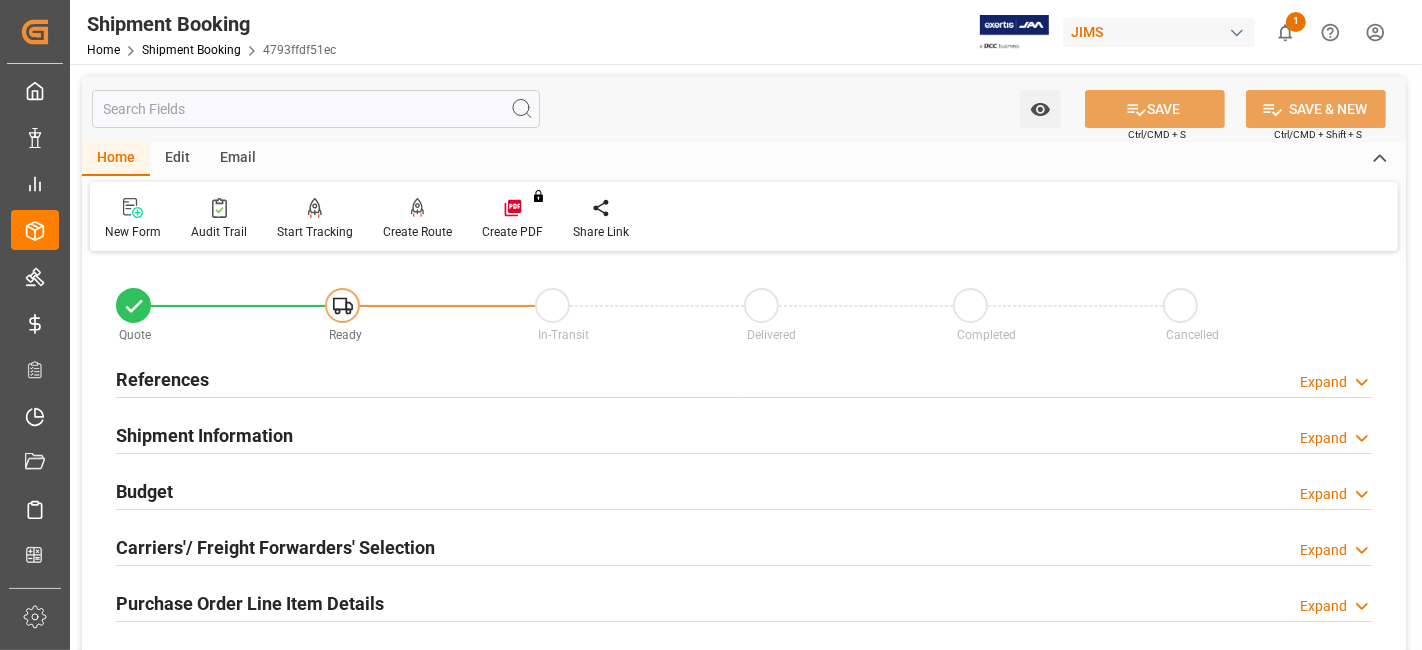 type on "[DATE]" 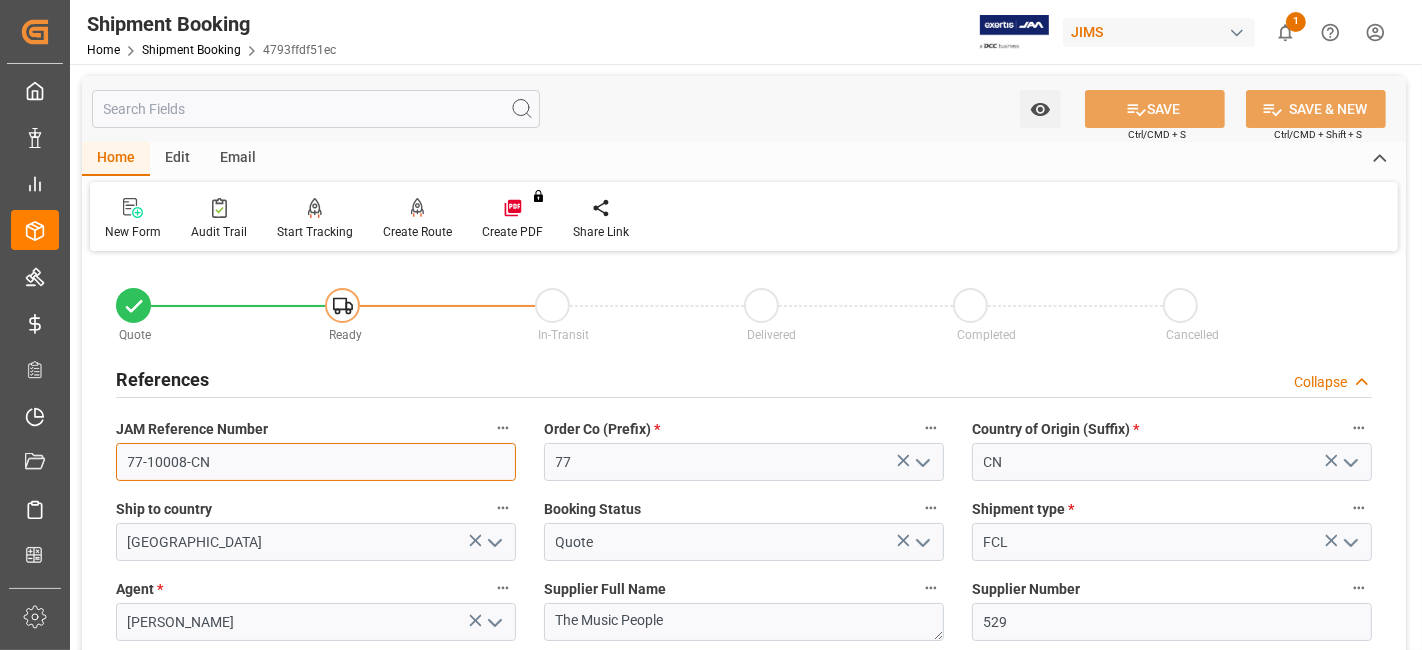drag, startPoint x: 231, startPoint y: 462, endPoint x: 83, endPoint y: 442, distance: 149.34523 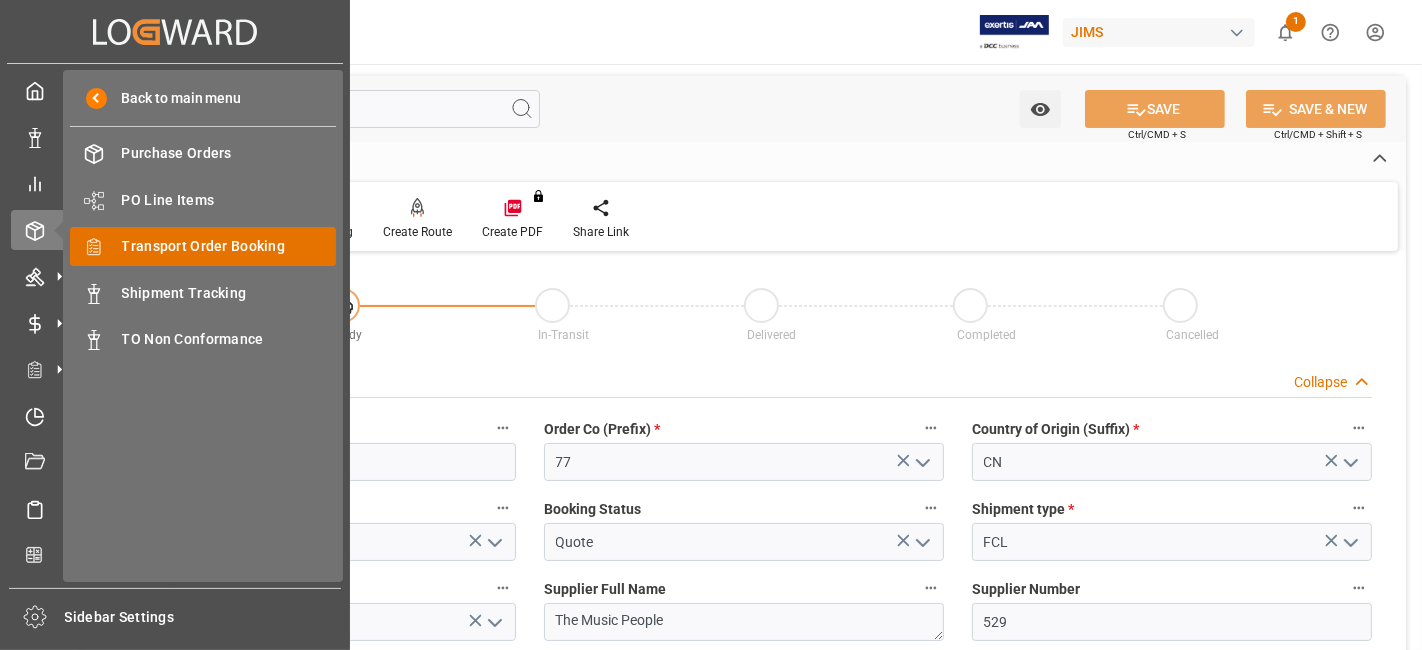 click on "Transport Order Booking" at bounding box center [229, 246] 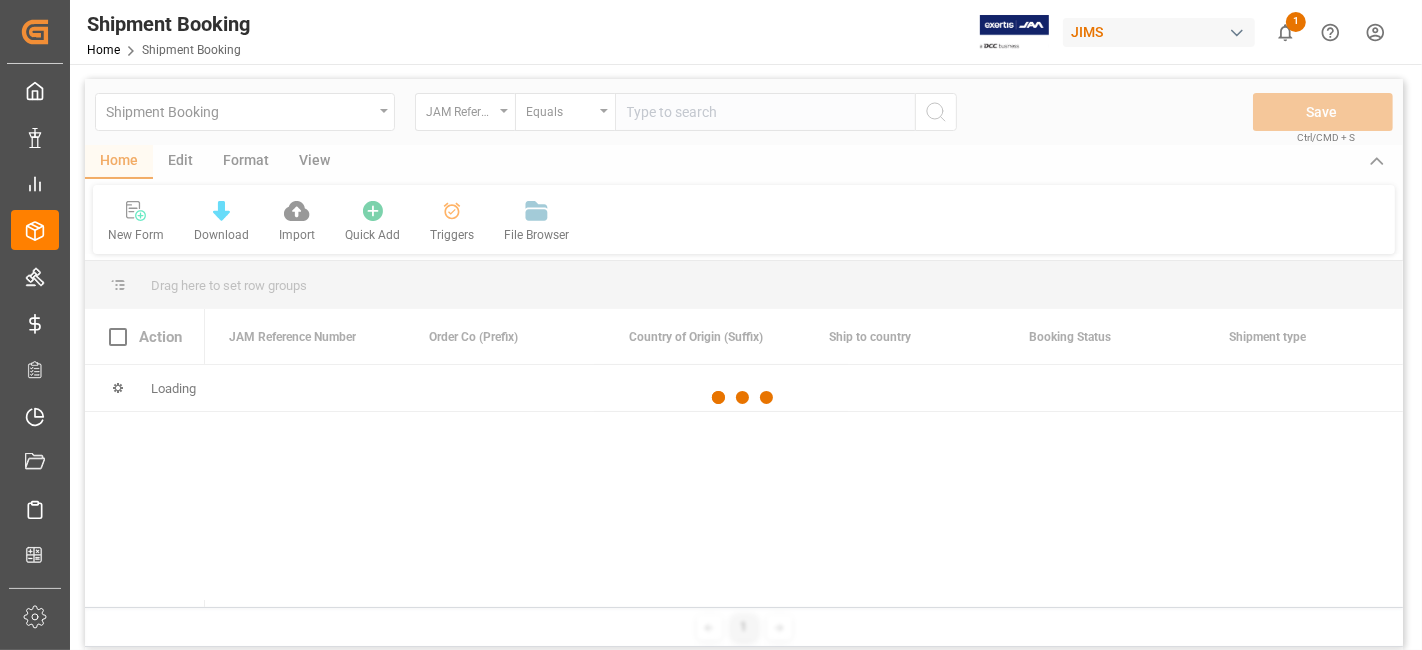 click at bounding box center [744, 398] 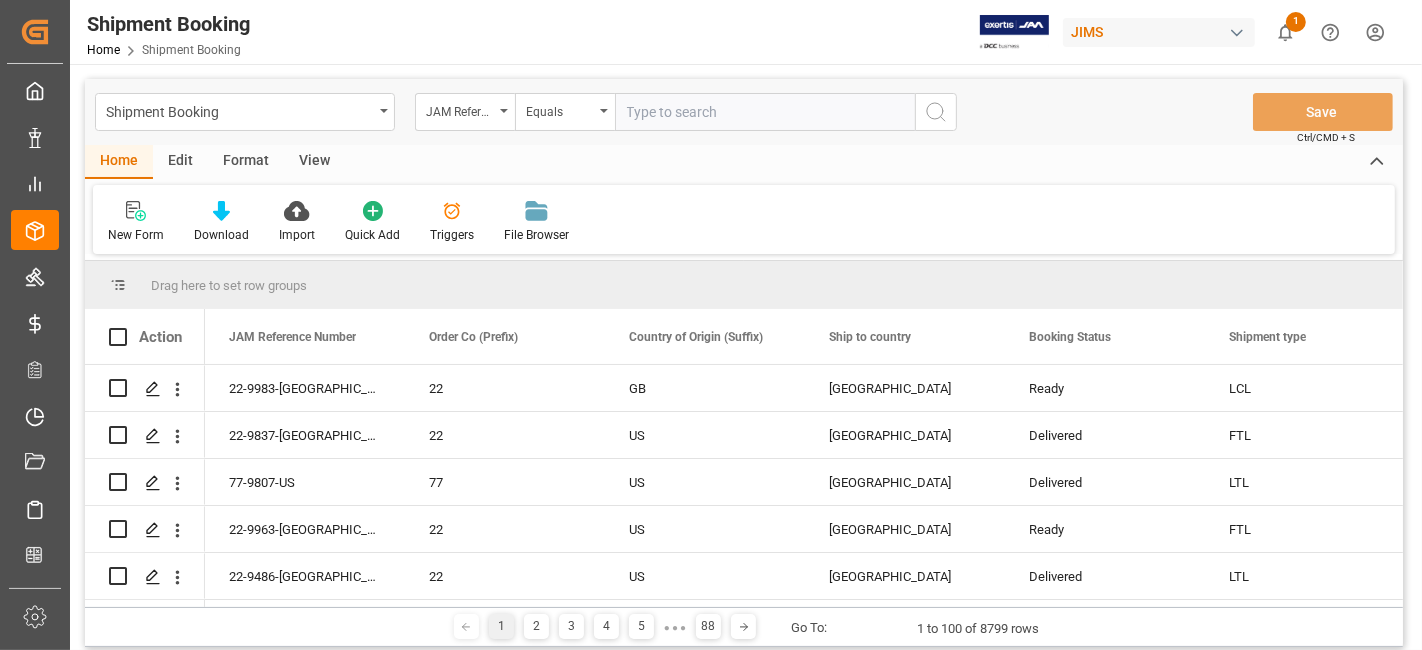 click at bounding box center [765, 112] 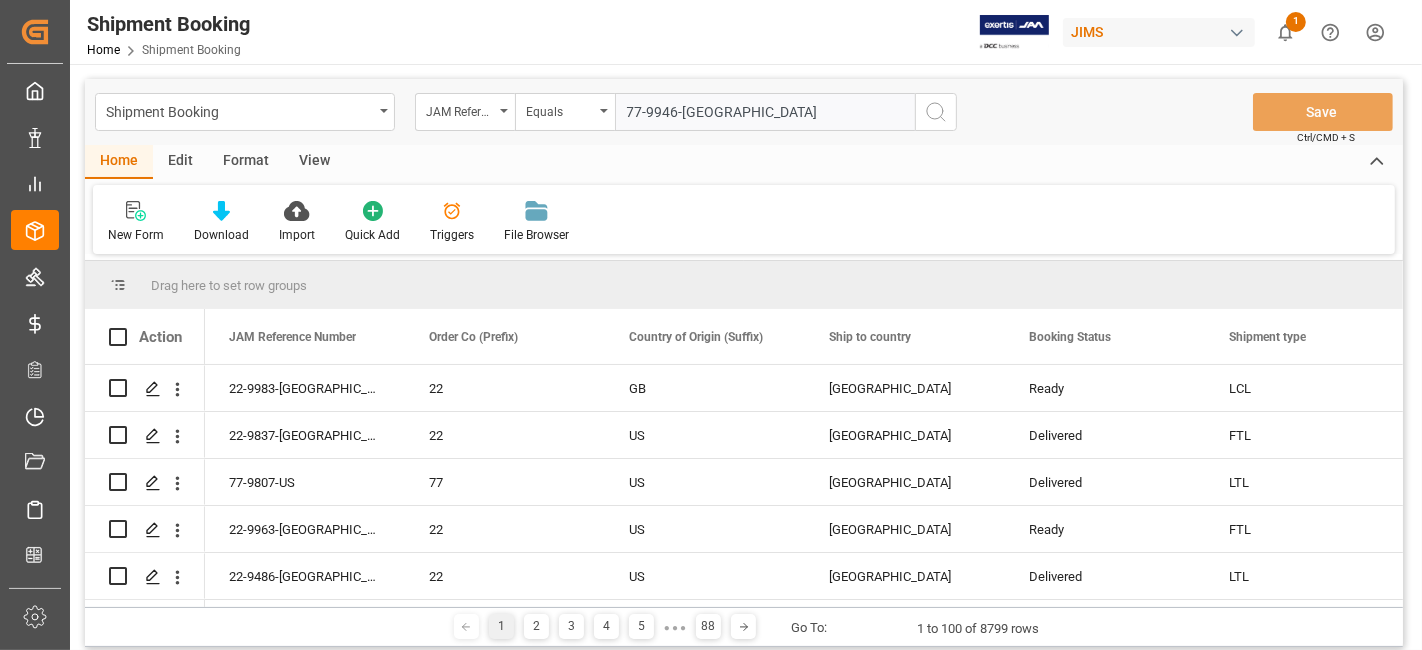type on "77-9946-[GEOGRAPHIC_DATA]" 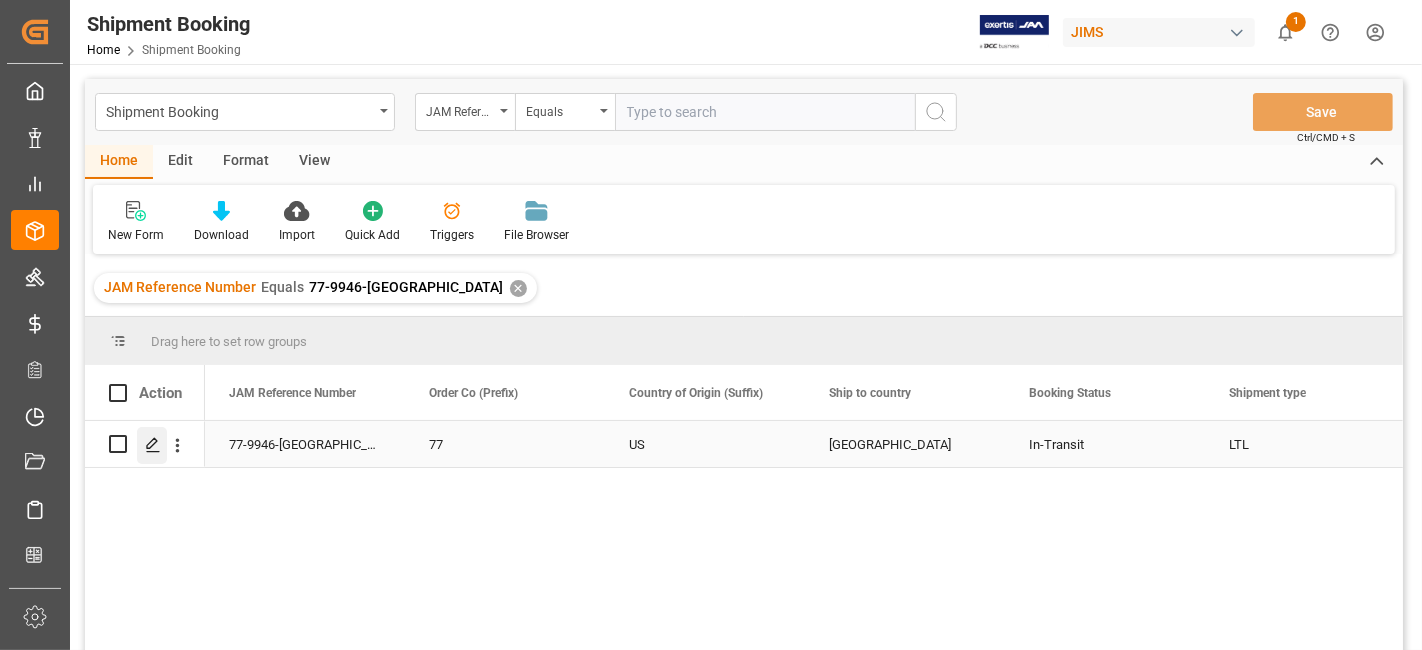 click 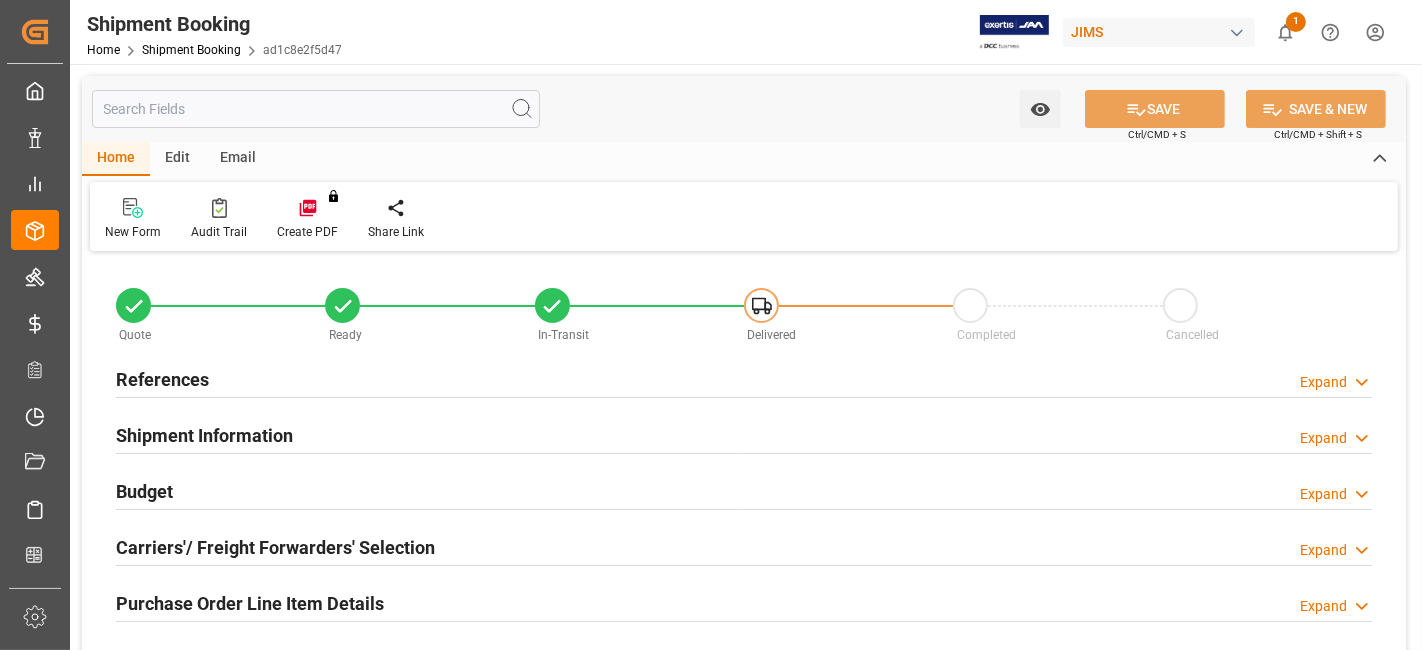 type on "0" 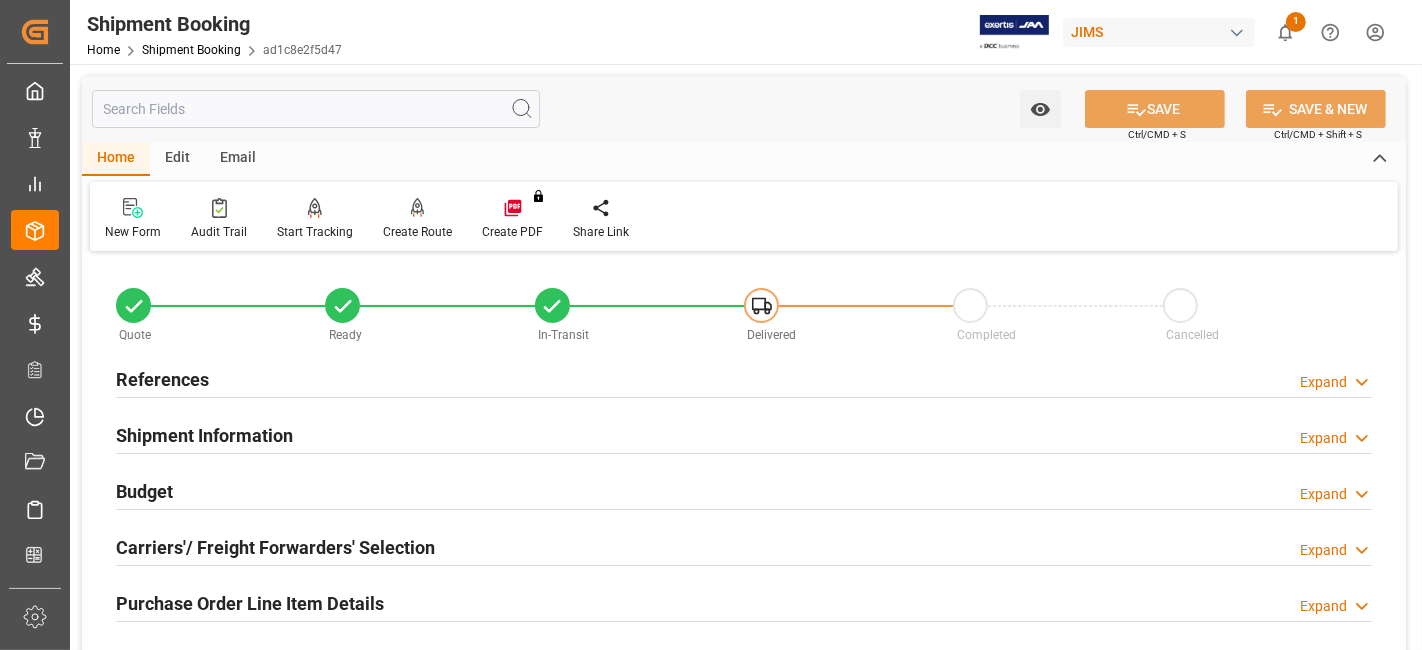 click on "Budget Expand" at bounding box center [744, 490] 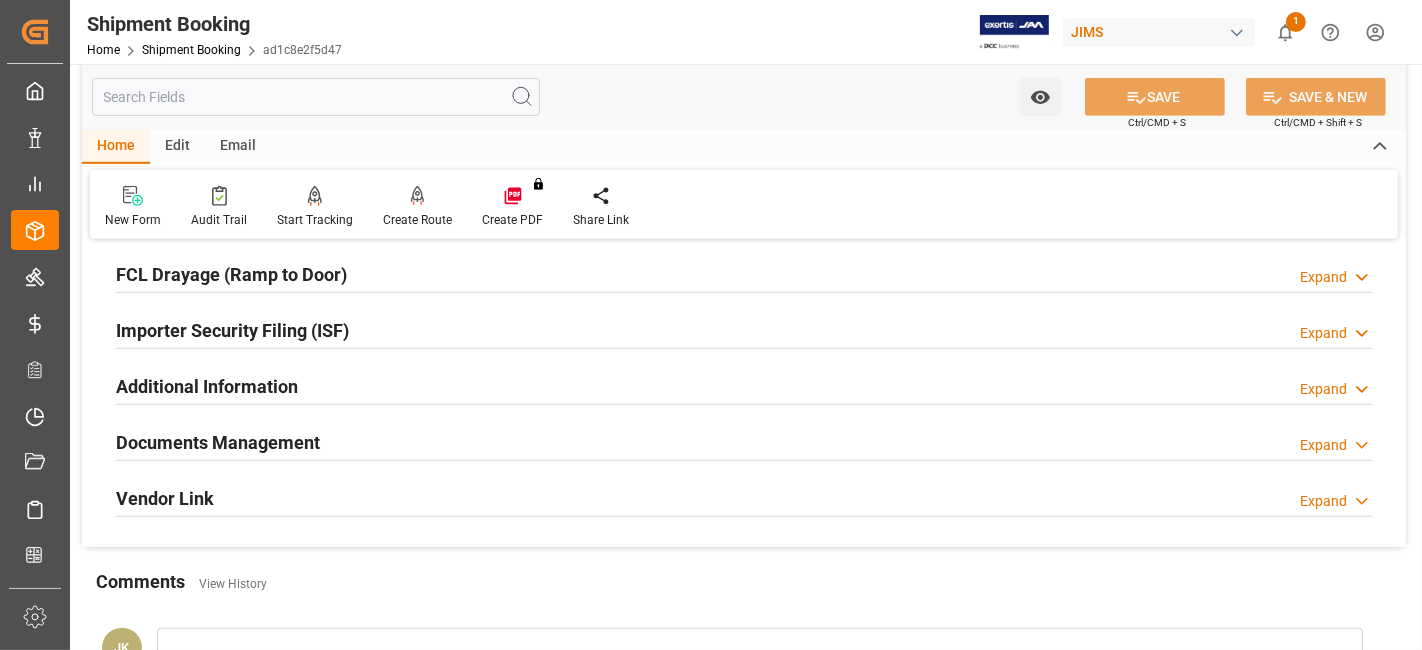 scroll, scrollTop: 1111, scrollLeft: 0, axis: vertical 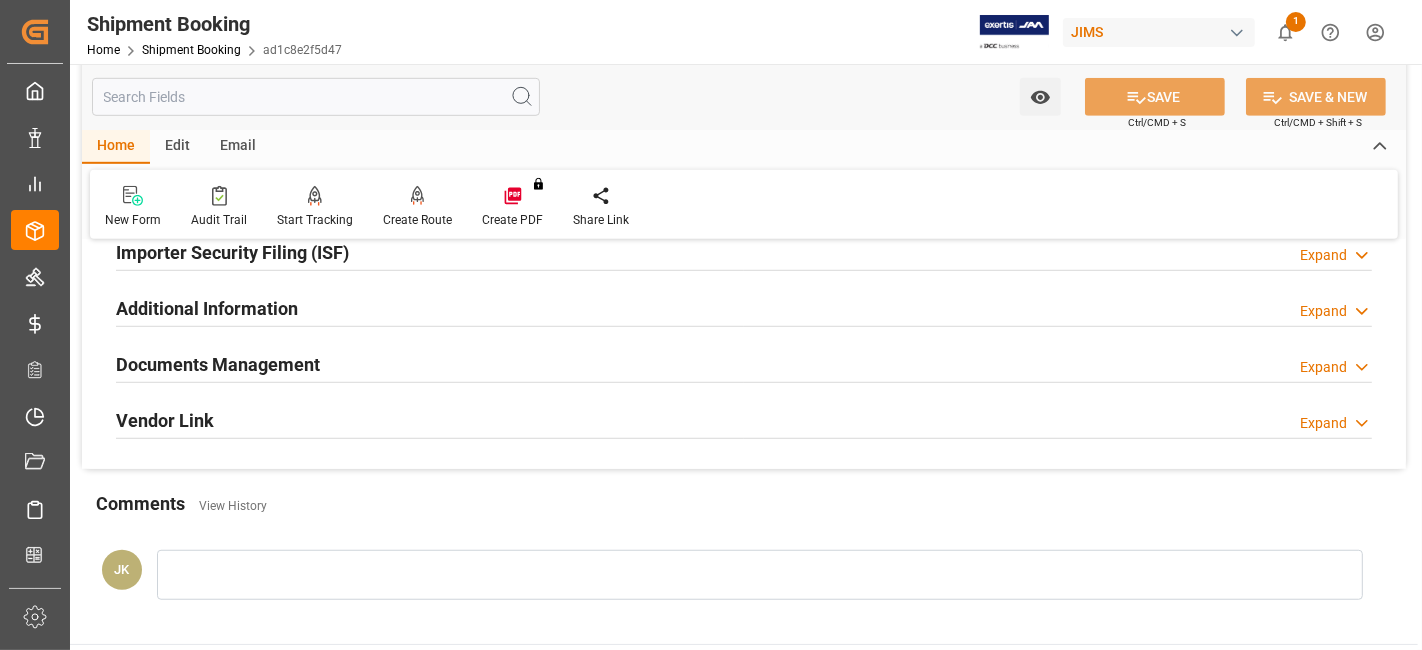 click on "Documents Management" at bounding box center [218, 364] 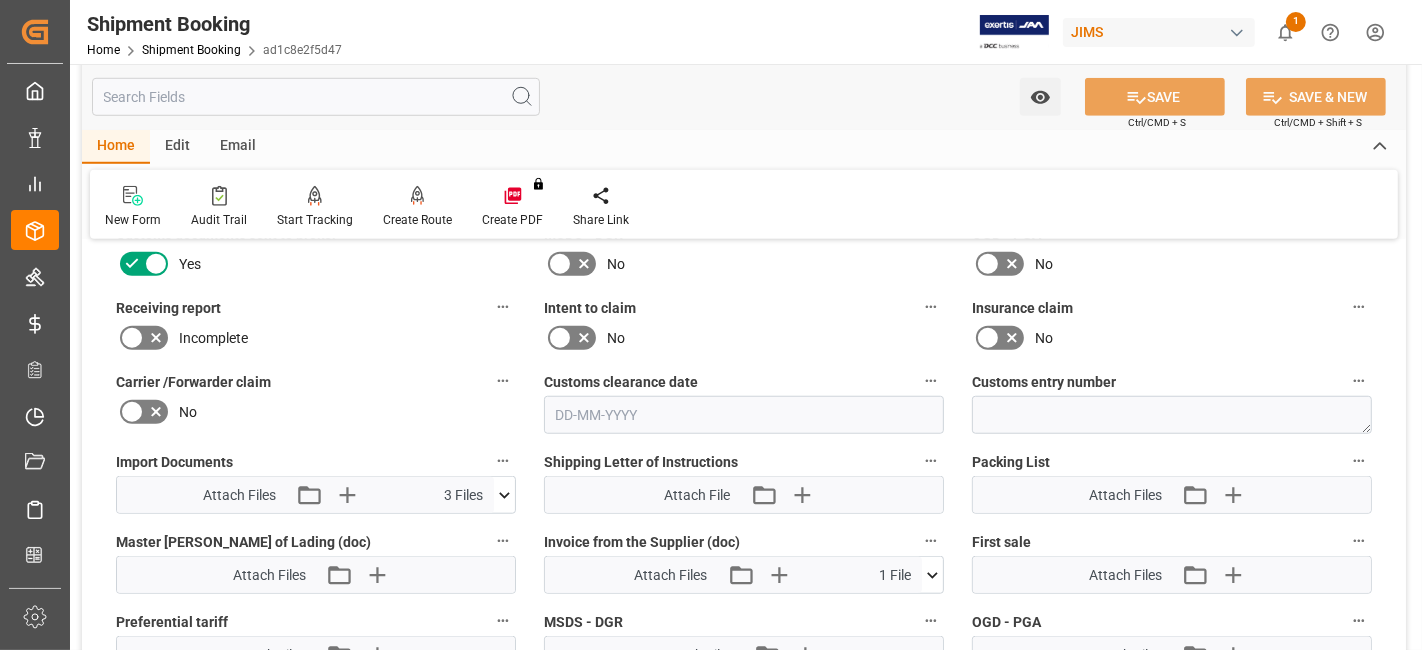 scroll, scrollTop: 1333, scrollLeft: 0, axis: vertical 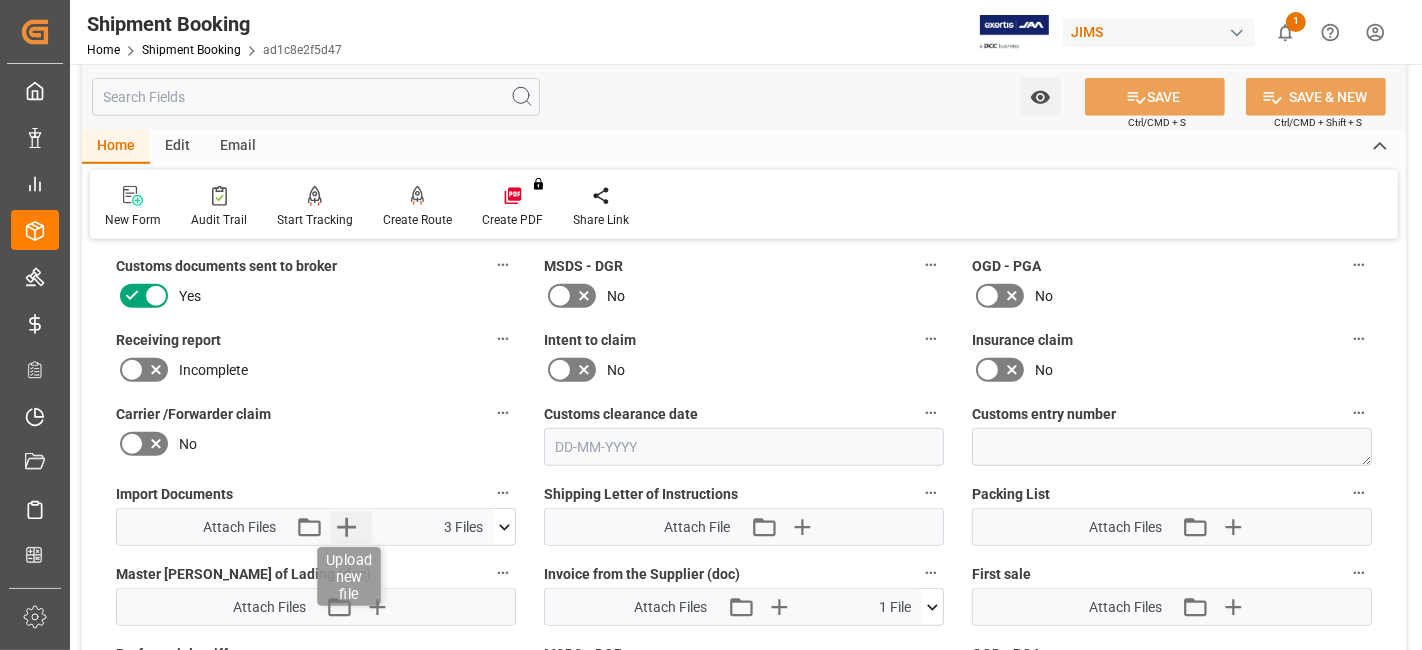 click 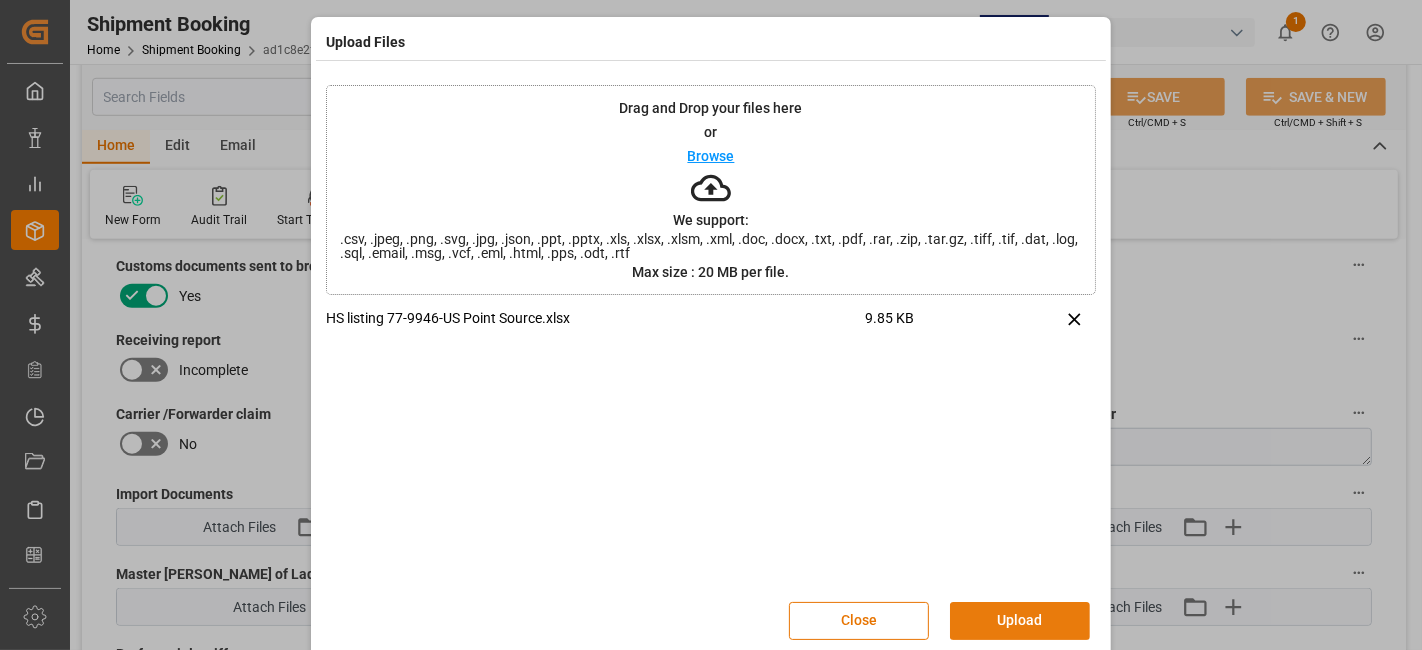 click on "Upload" at bounding box center (1020, 621) 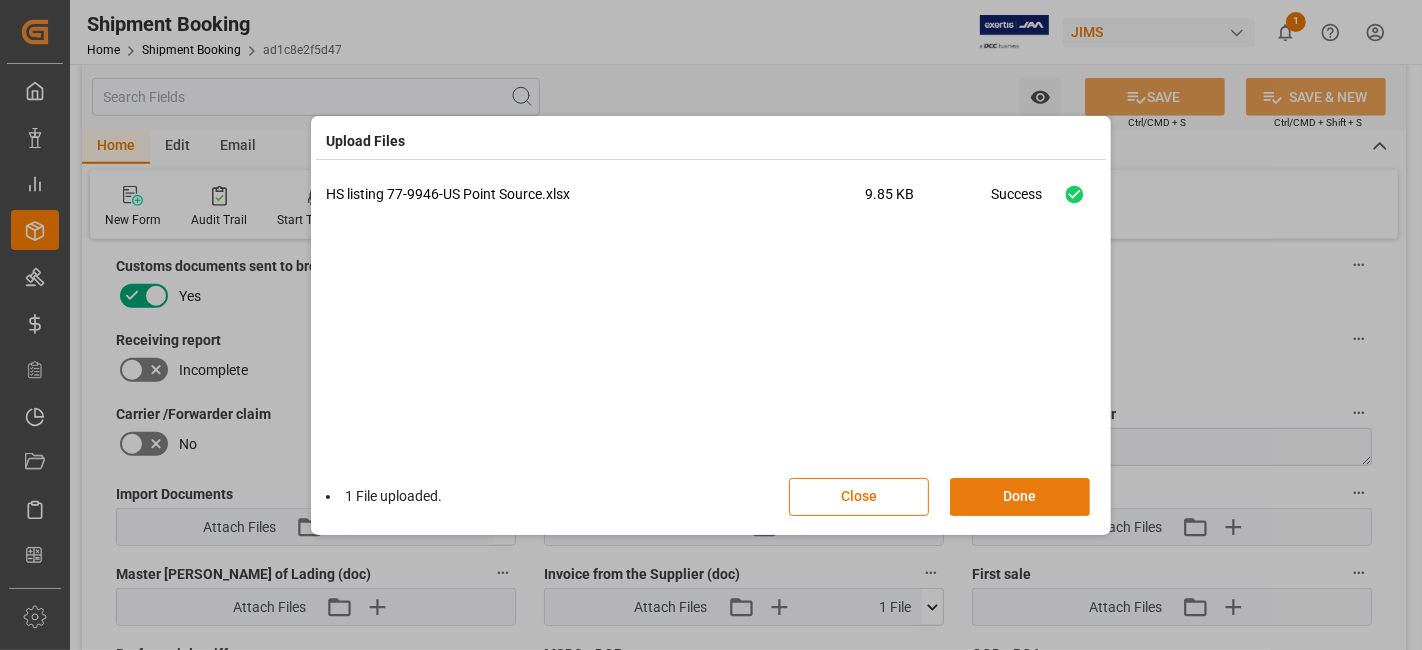 click on "Done" at bounding box center (1020, 497) 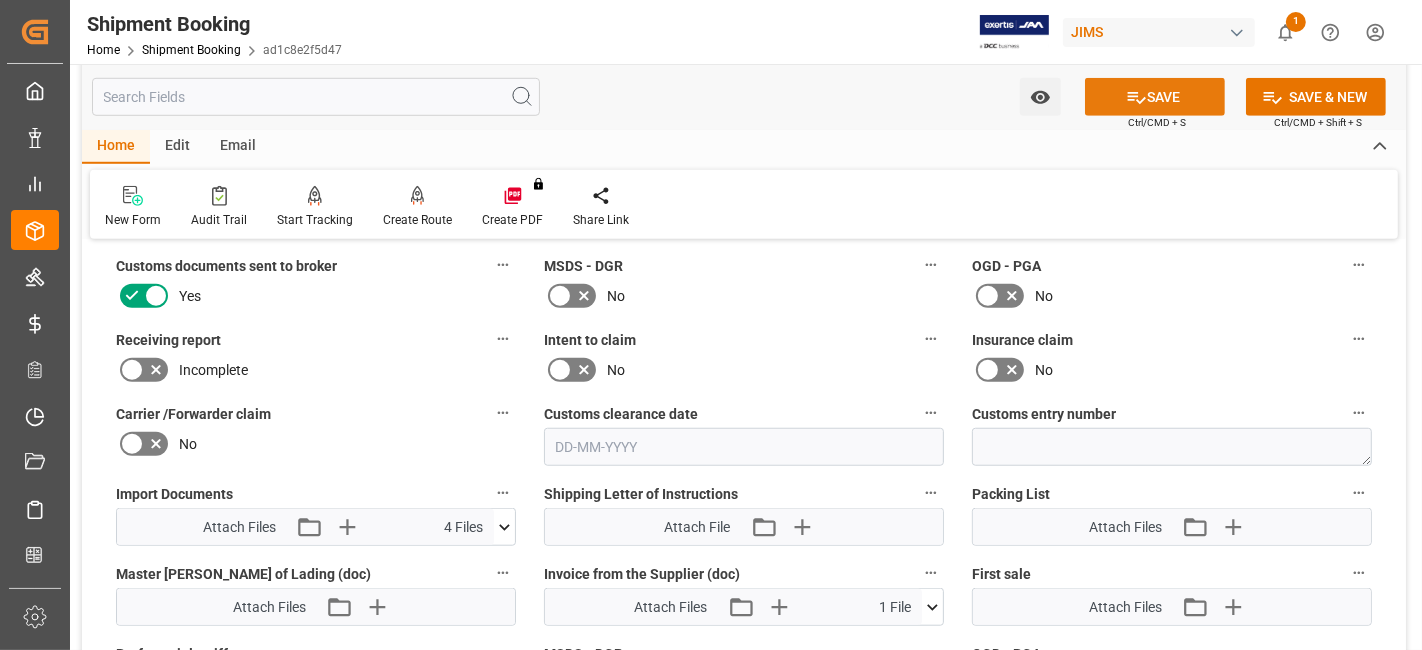 click on "SAVE" at bounding box center [1155, 97] 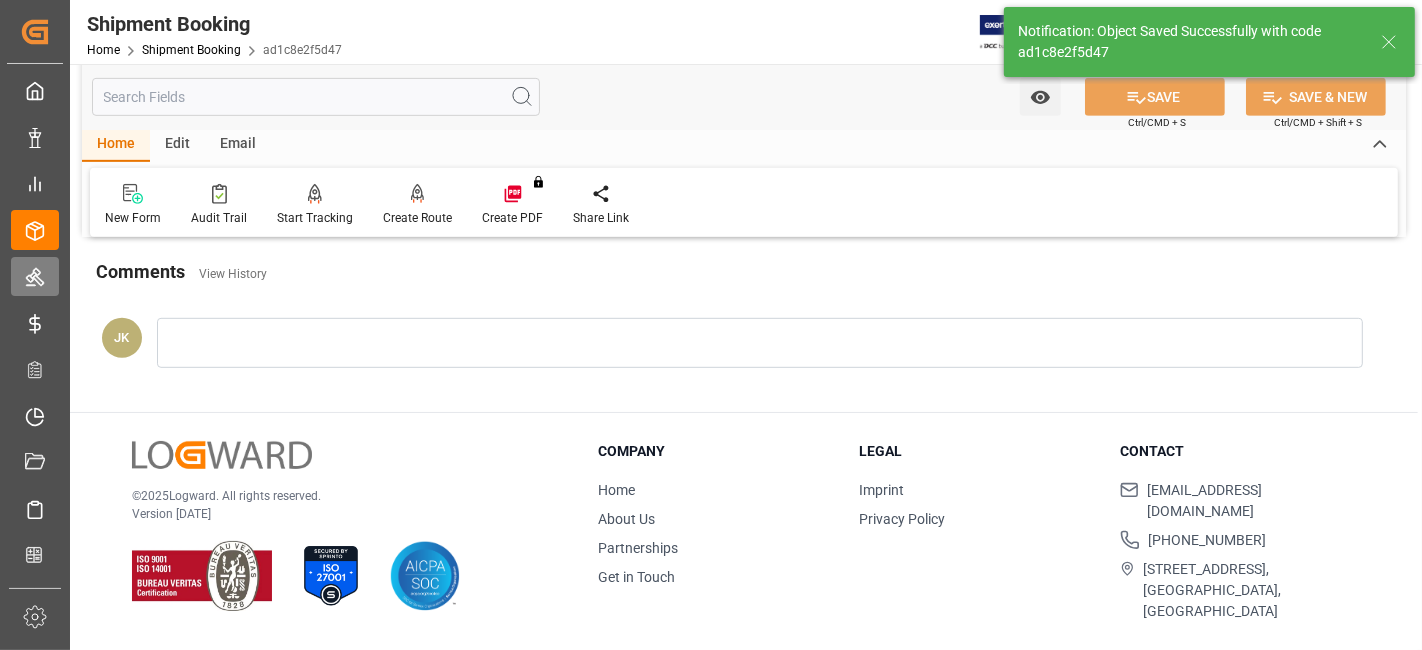 scroll, scrollTop: 846, scrollLeft: 0, axis: vertical 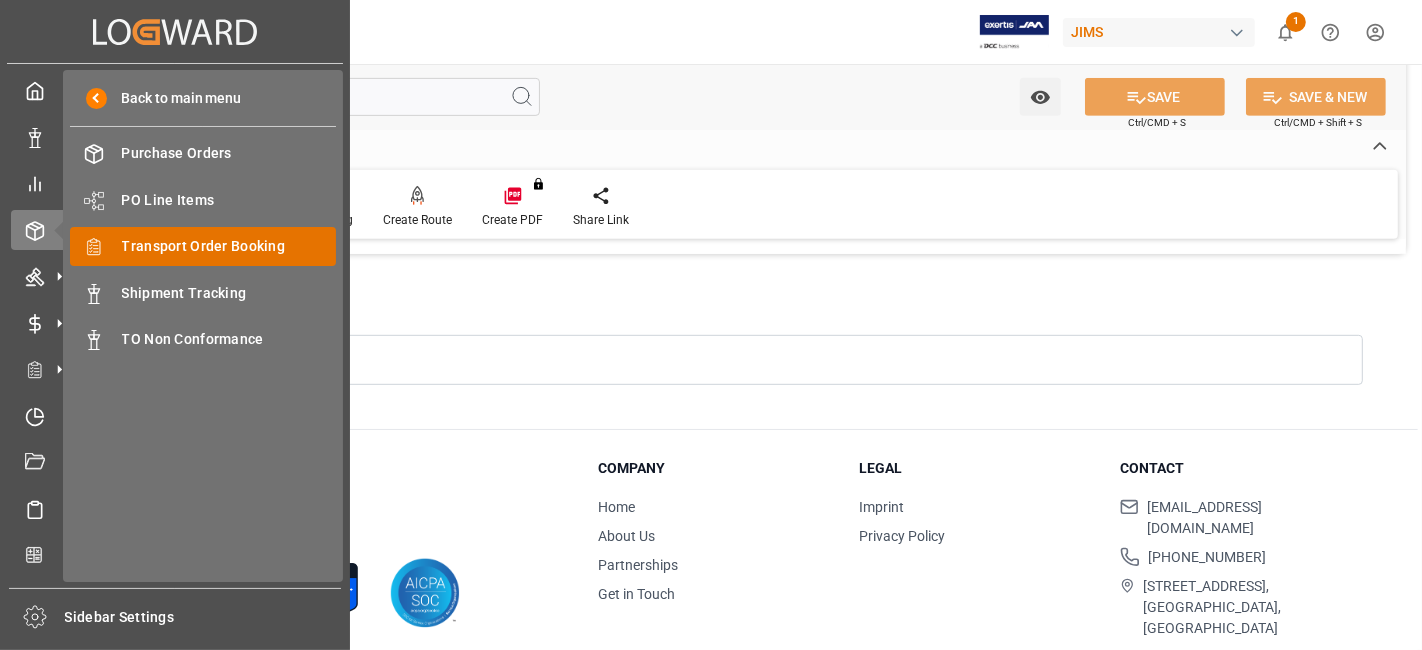 click on "Transport Order Booking" at bounding box center (229, 246) 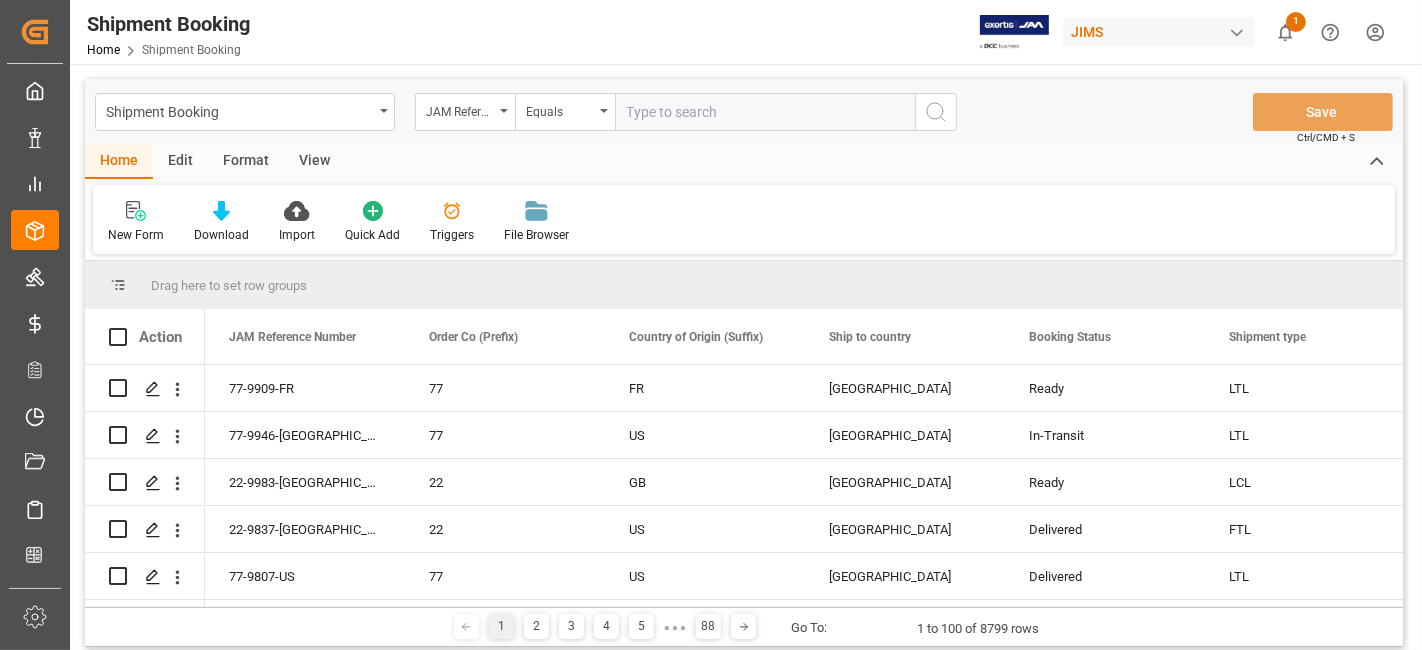 click at bounding box center (765, 112) 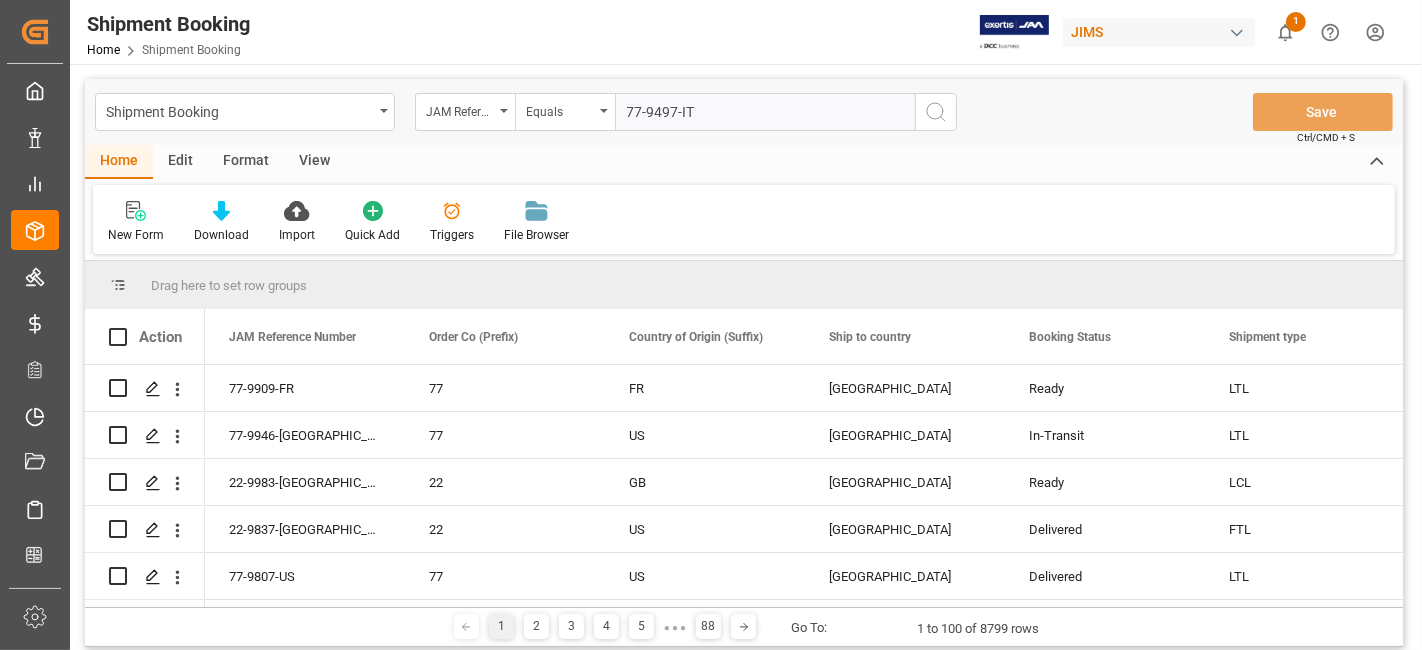 type on "77-9497-IT" 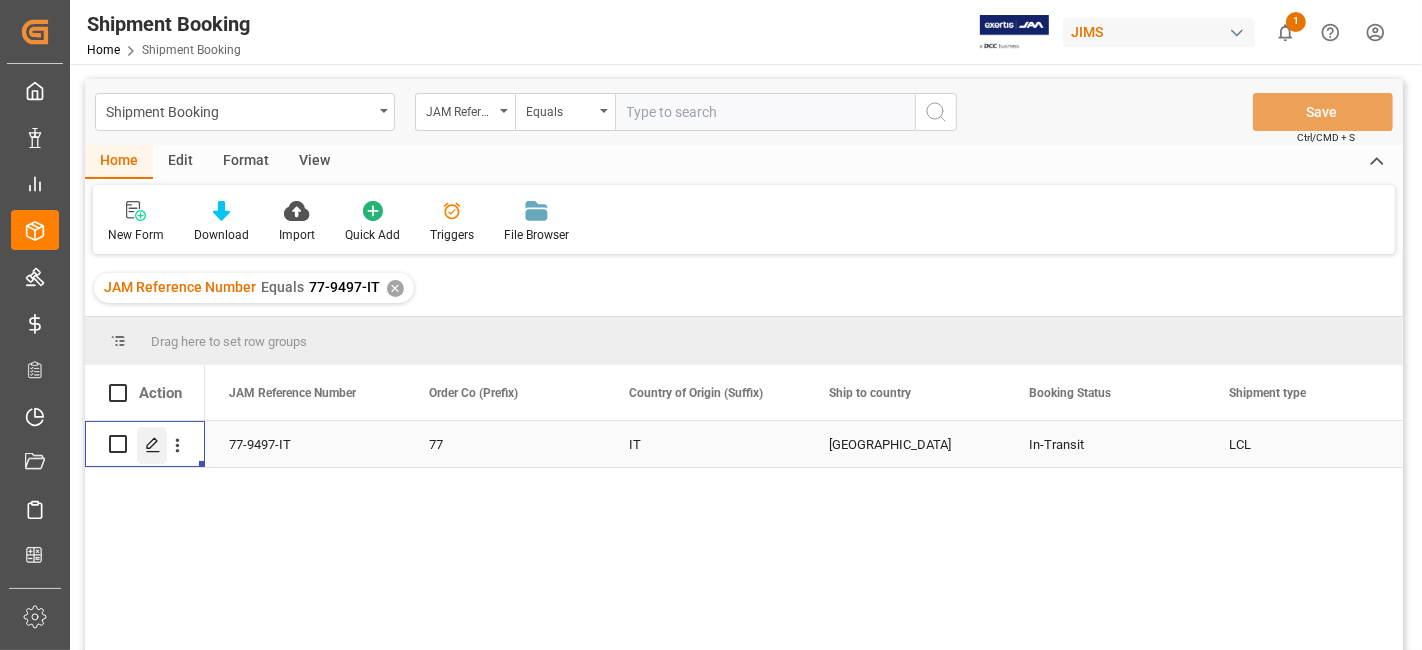 click 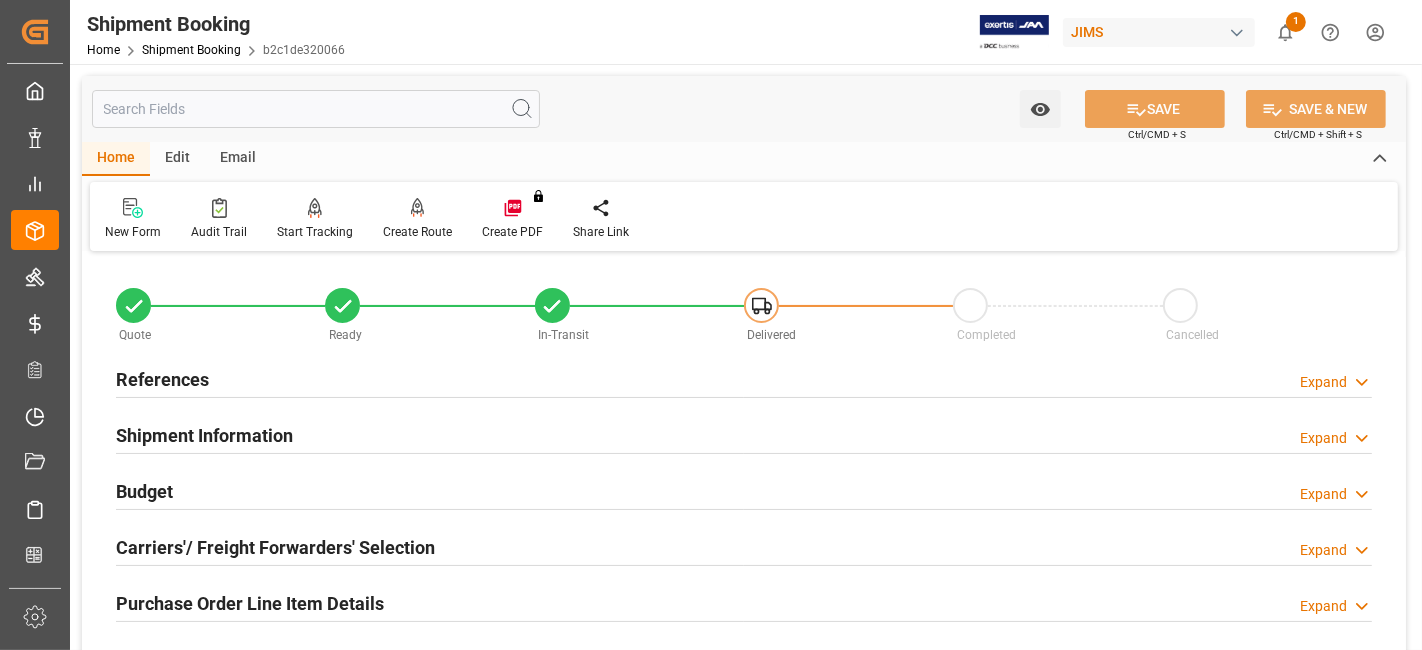 click on "References Expand" at bounding box center (744, 378) 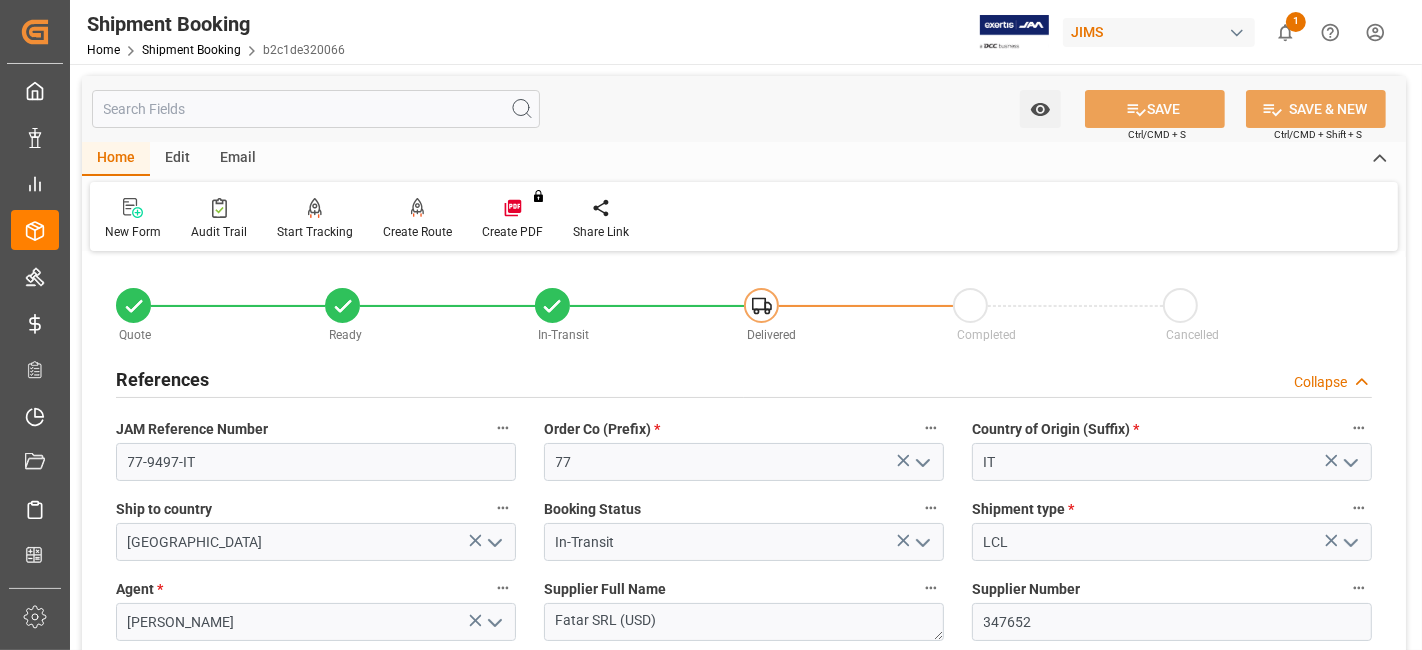click on "References Collapse" at bounding box center (744, 378) 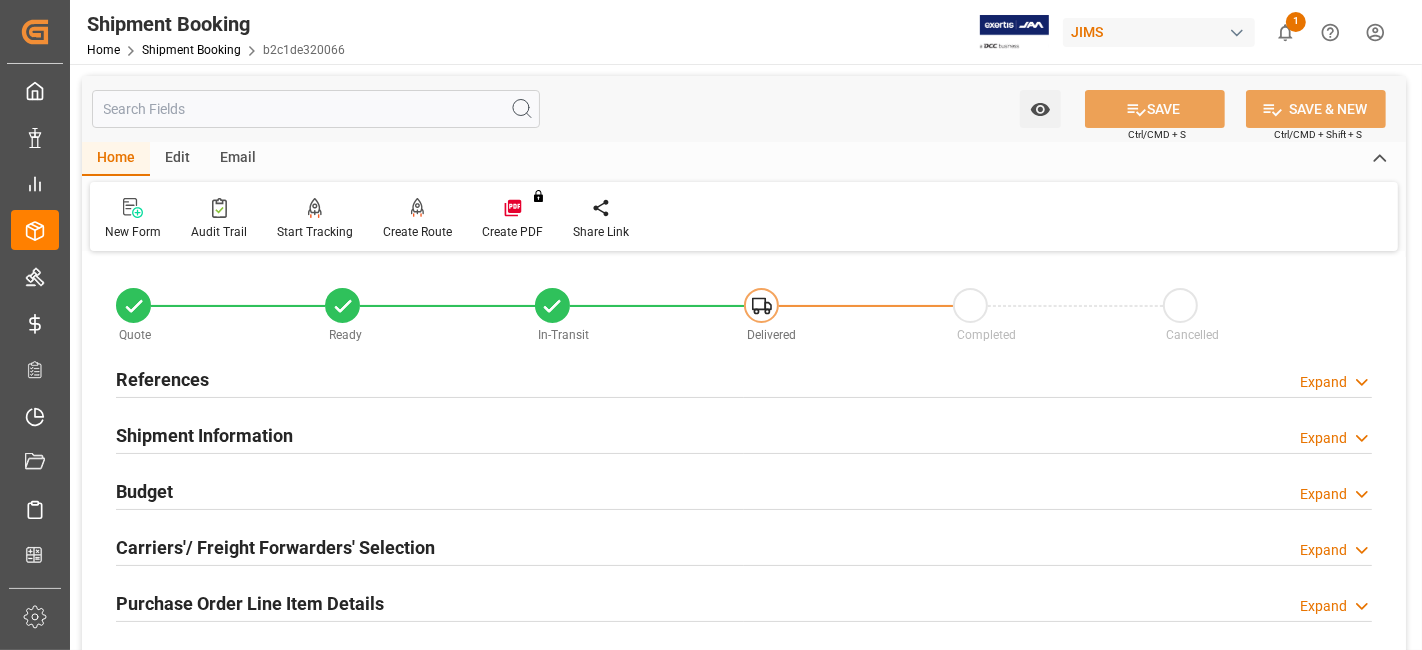 click on "Carriers'/ Freight Forwarders' Selection" at bounding box center (275, 547) 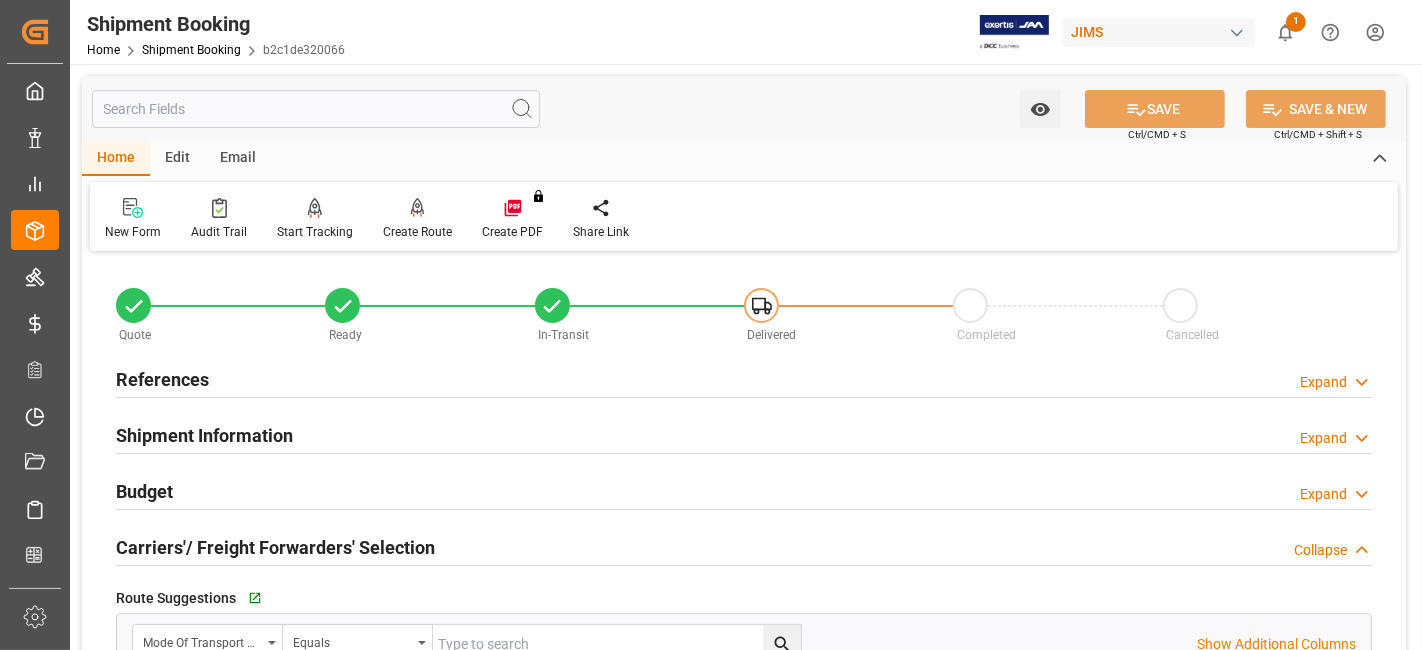 click on "Carriers'/ Freight Forwarders' Selection" at bounding box center [275, 547] 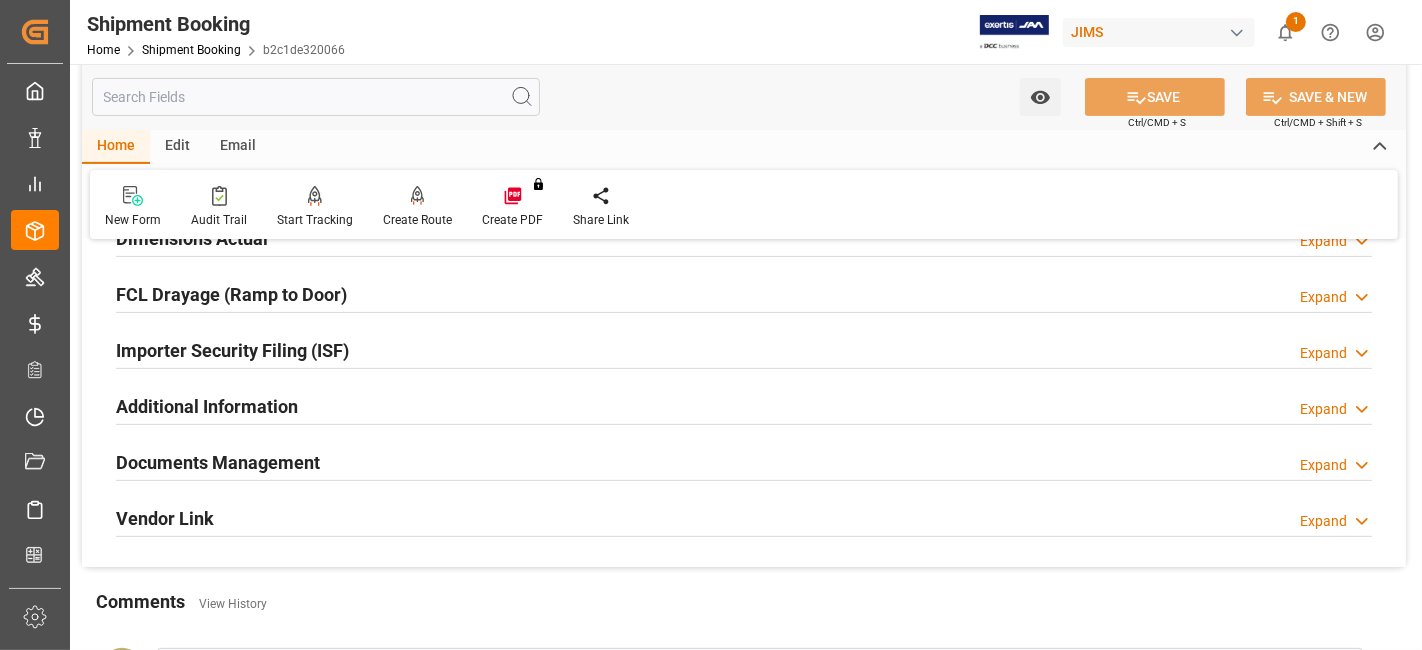 scroll, scrollTop: 577, scrollLeft: 0, axis: vertical 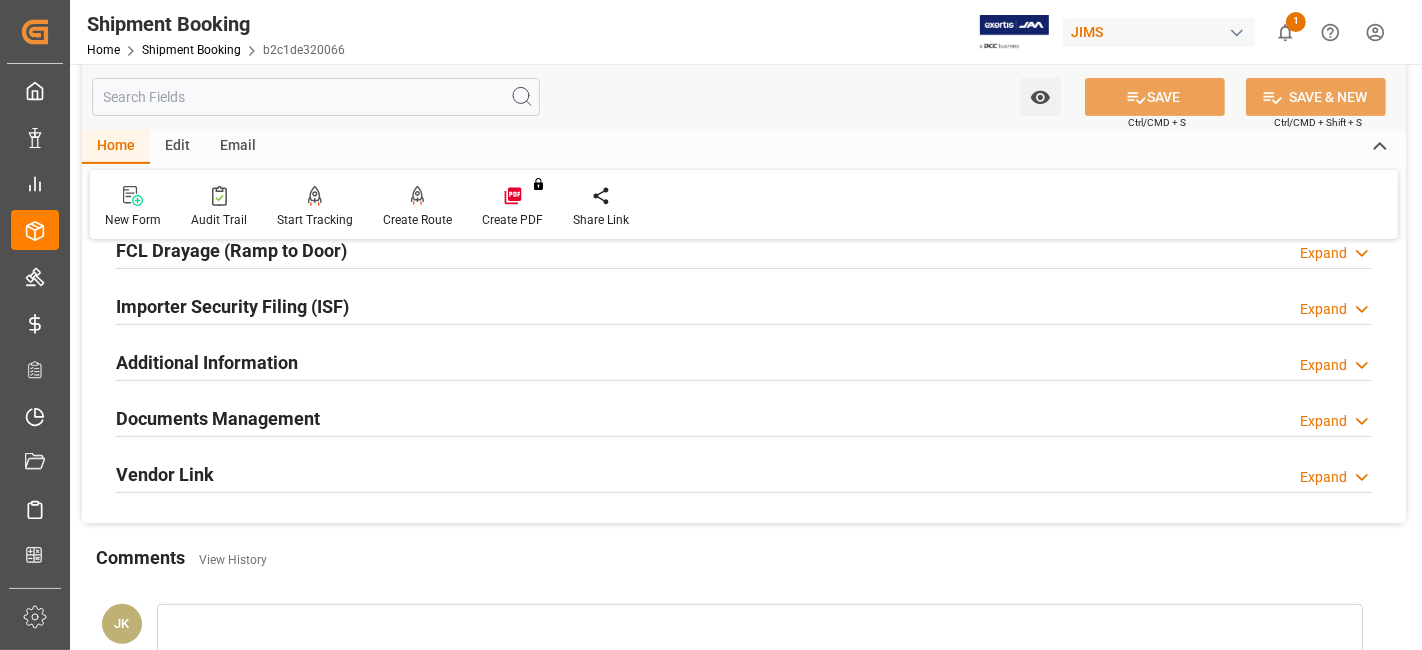 click on "Documents Management" at bounding box center (218, 418) 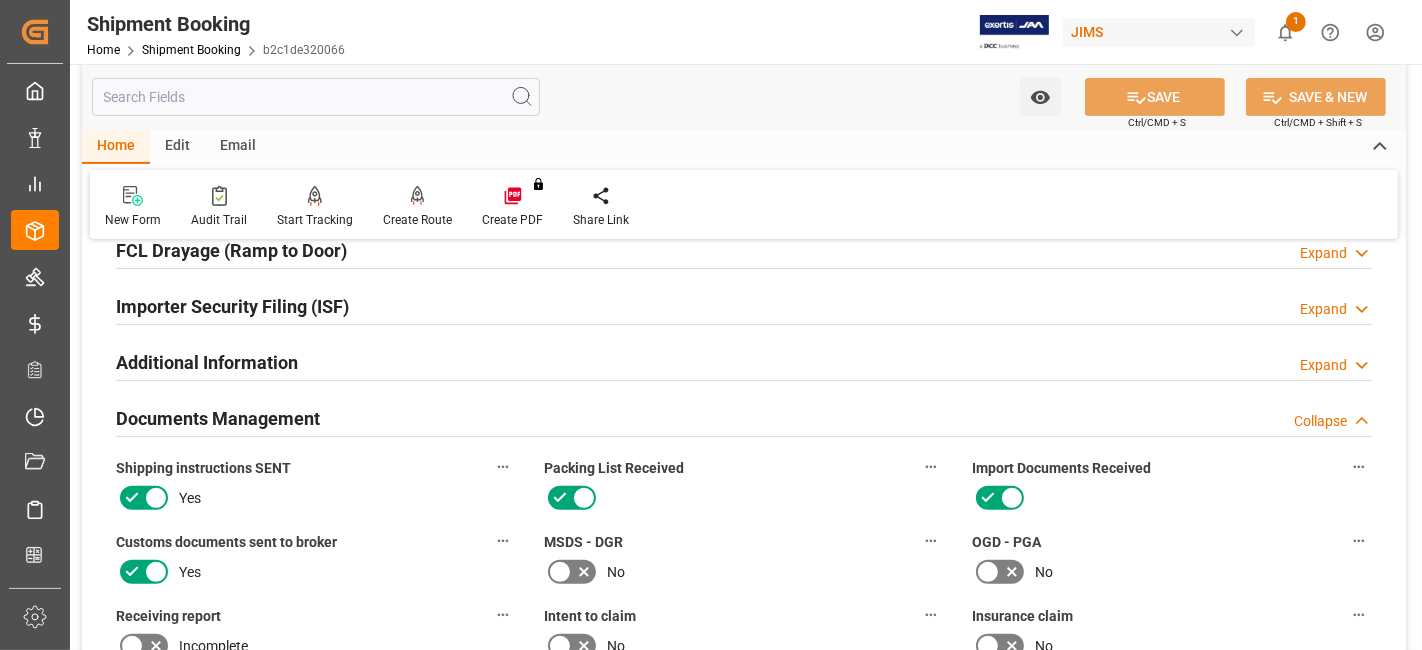click on "Customs documents sent to broker     Yes" at bounding box center (316, 558) 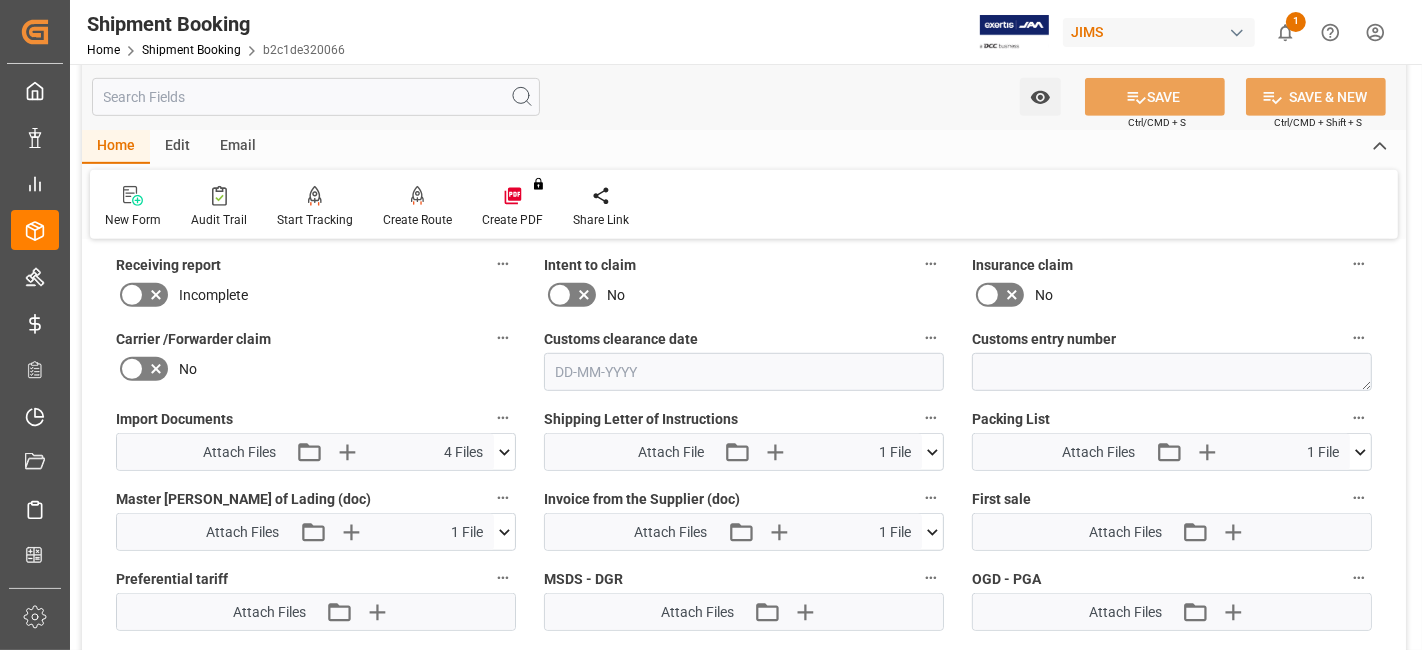 scroll, scrollTop: 977, scrollLeft: 0, axis: vertical 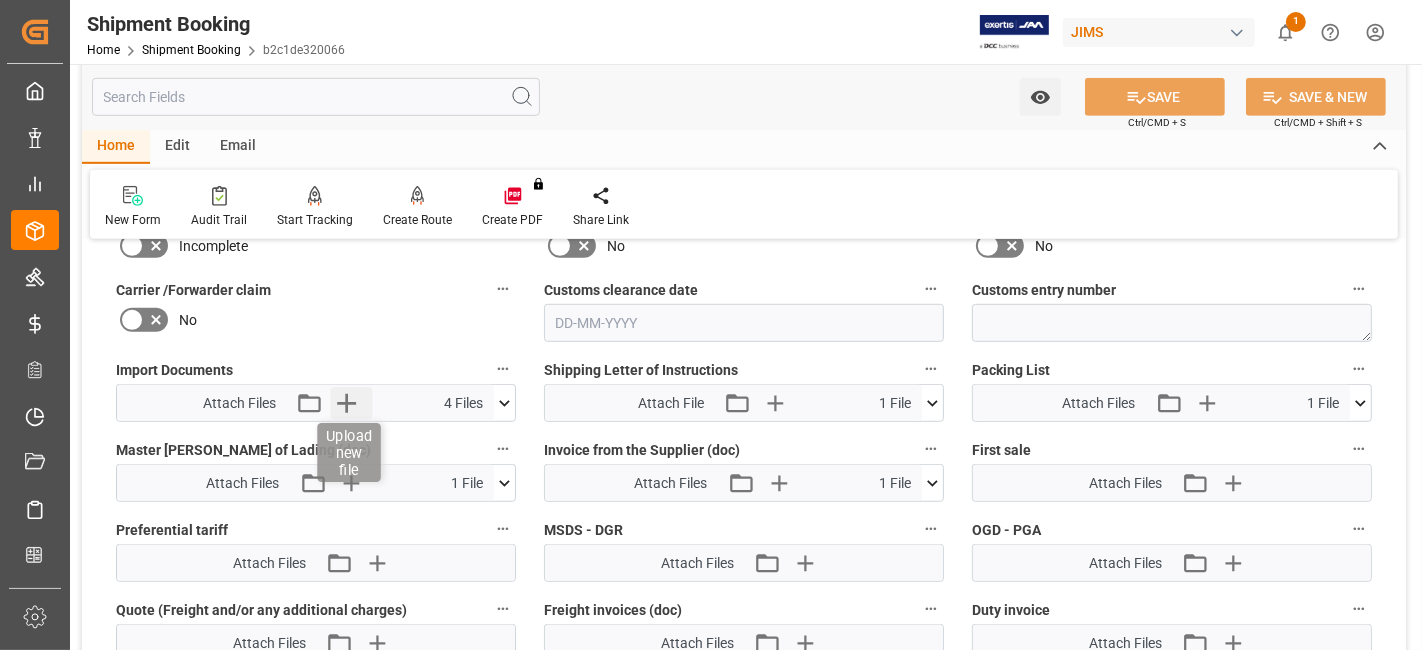 click 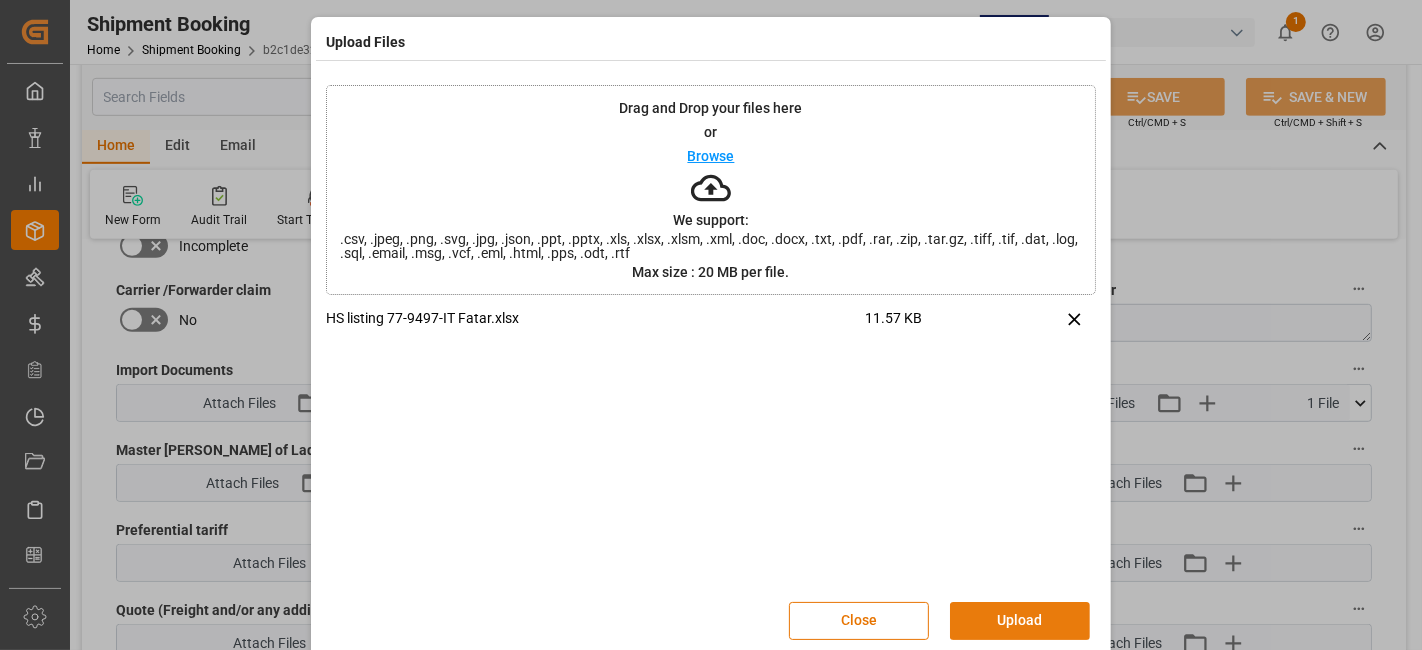 click on "Upload" at bounding box center (1020, 621) 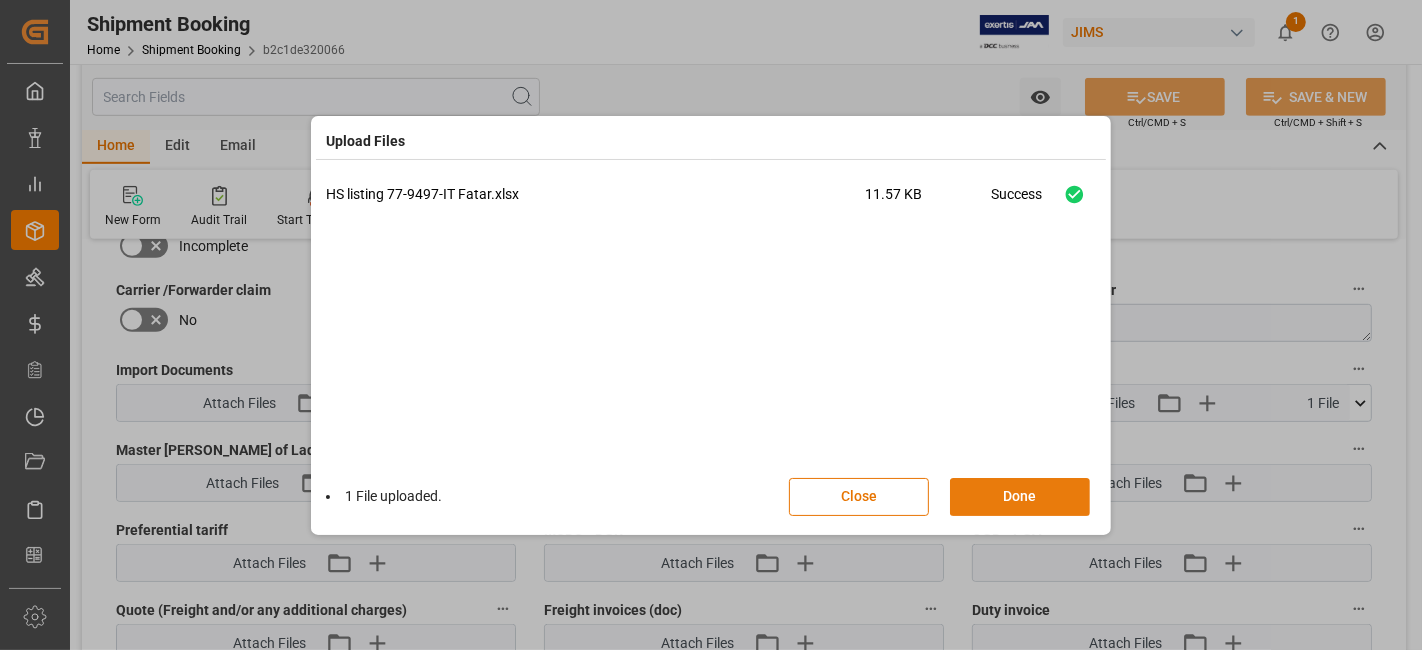 click on "Done" at bounding box center [1020, 497] 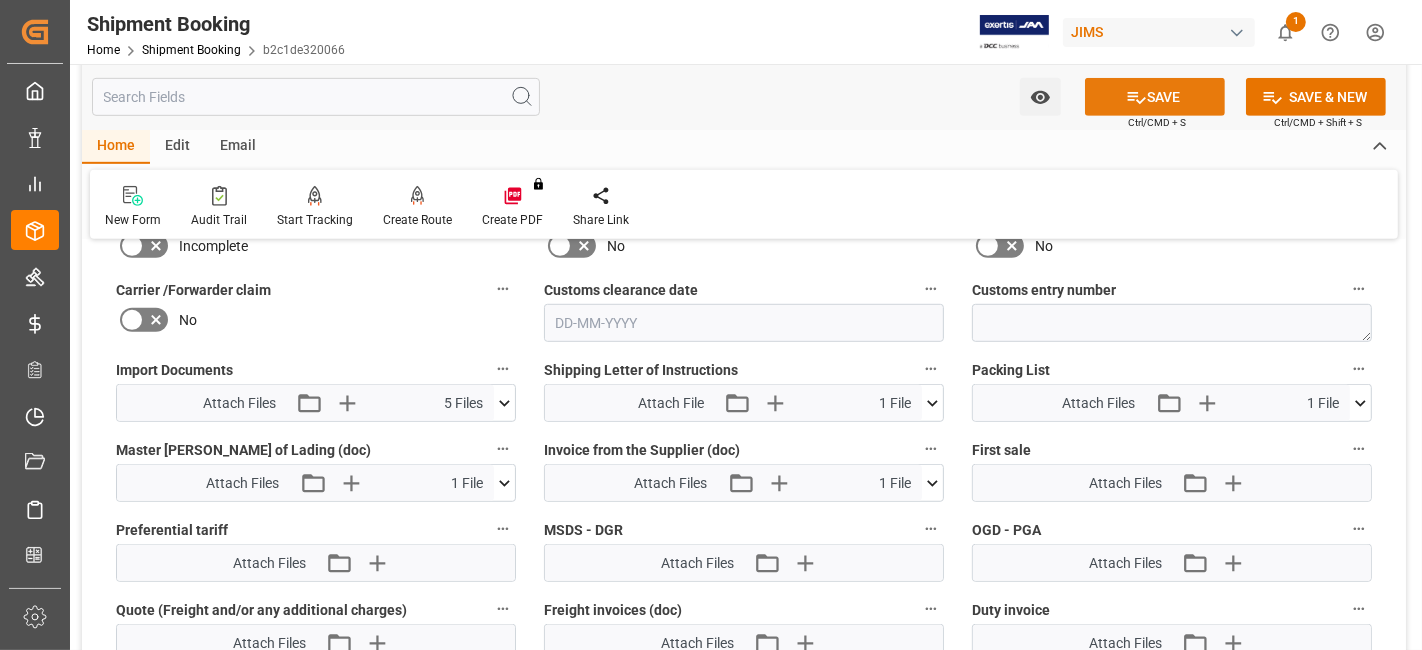 click on "SAVE" at bounding box center [1155, 97] 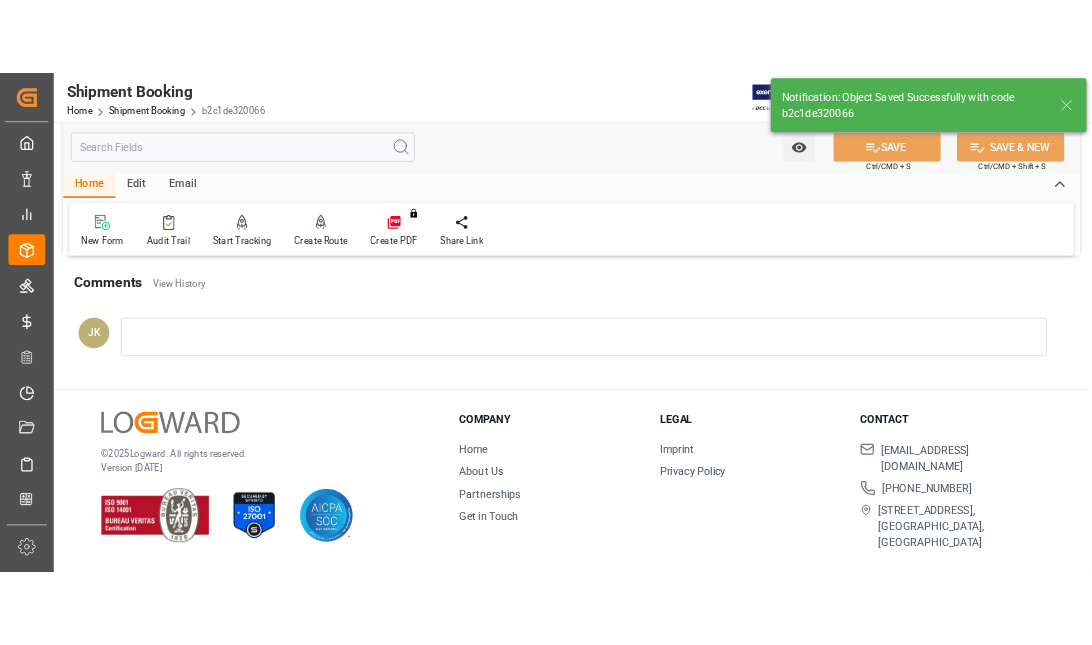 scroll, scrollTop: 846, scrollLeft: 0, axis: vertical 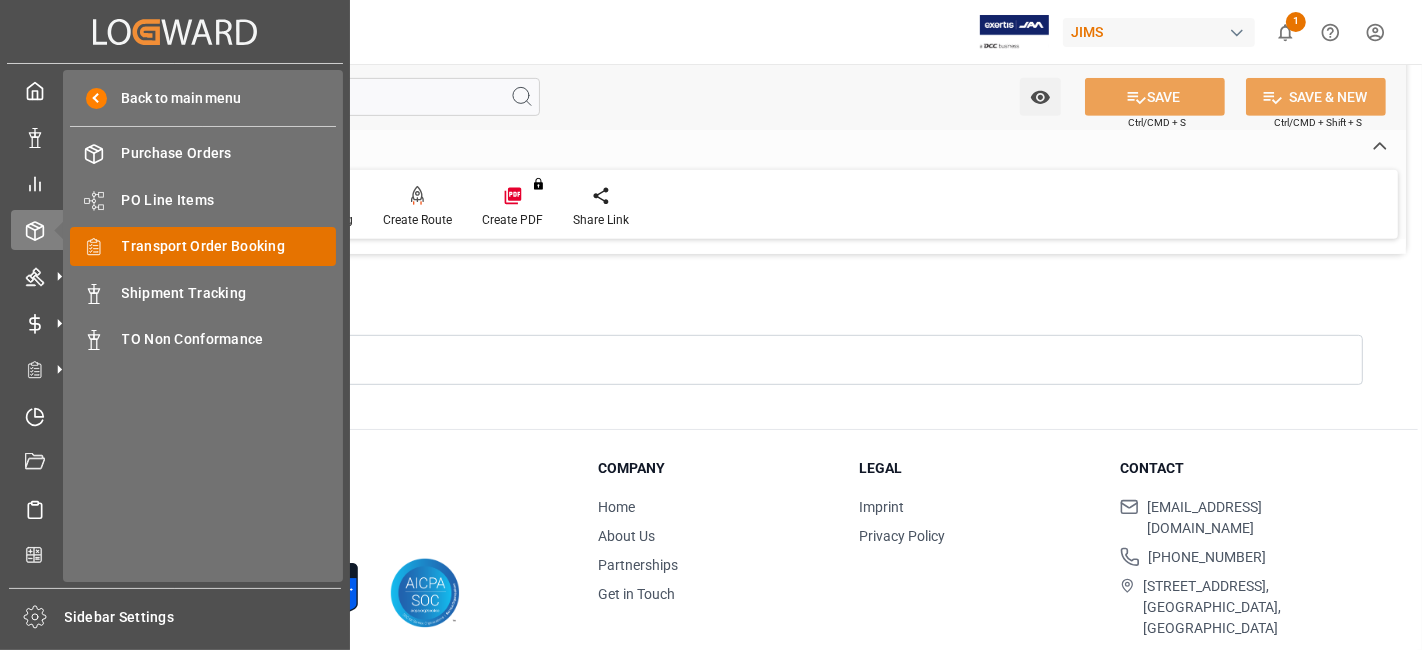click on "Transport Order Booking" at bounding box center [229, 246] 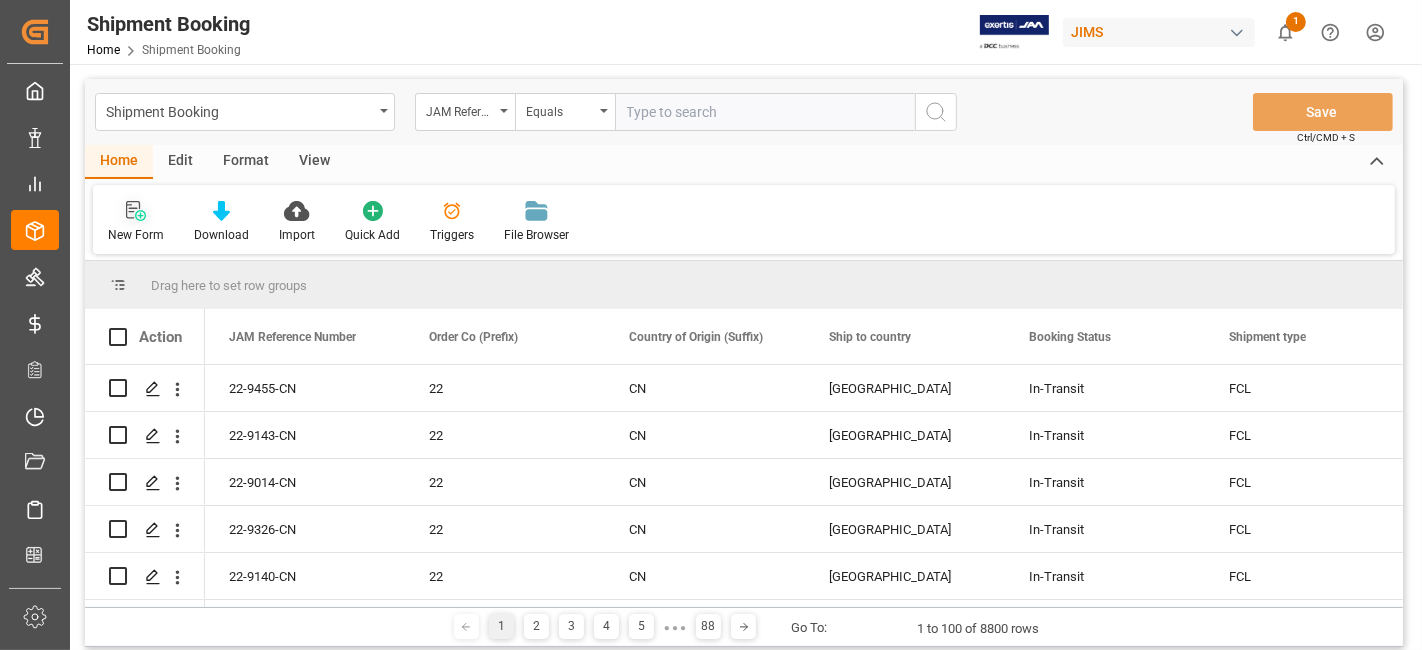 click on "New Form" at bounding box center (136, 235) 